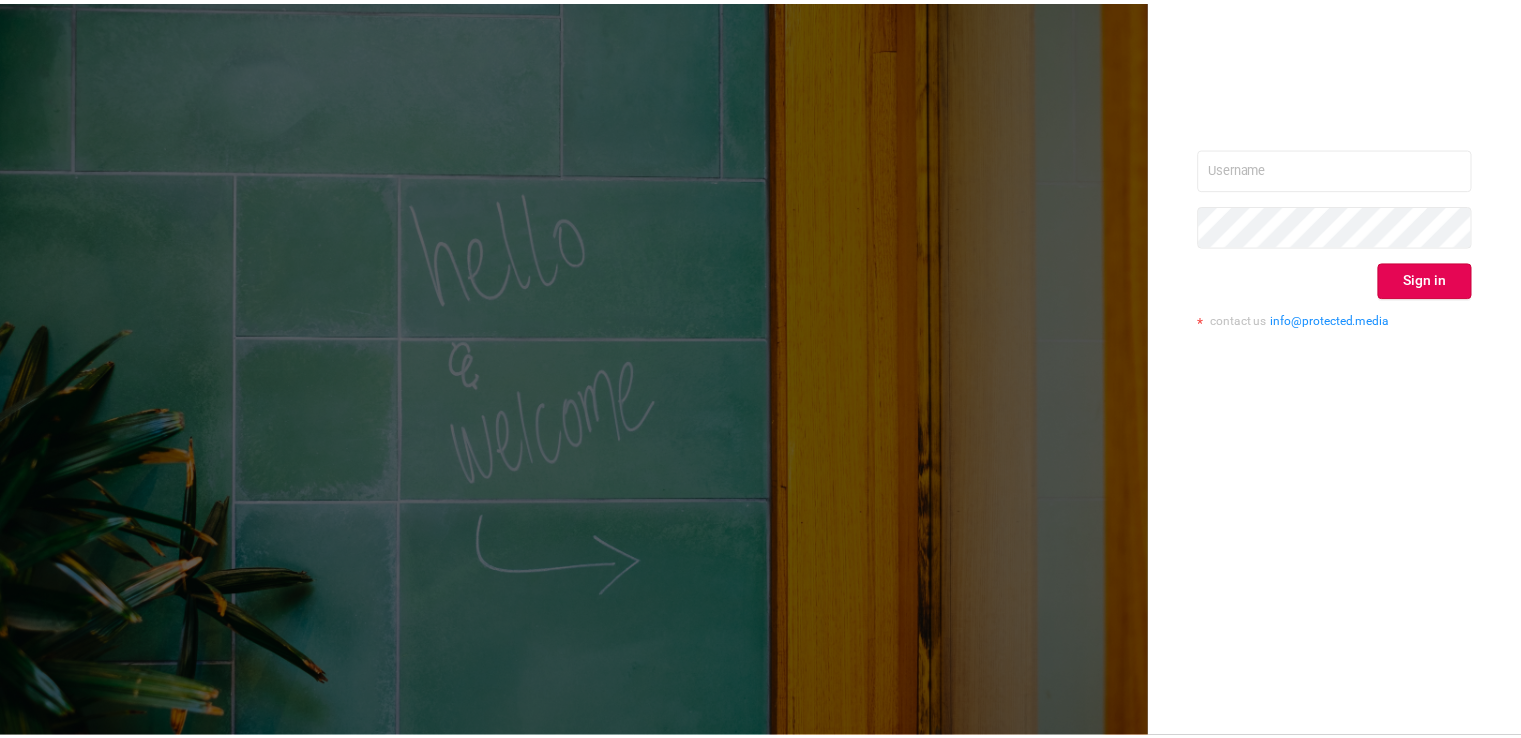 scroll, scrollTop: 0, scrollLeft: 0, axis: both 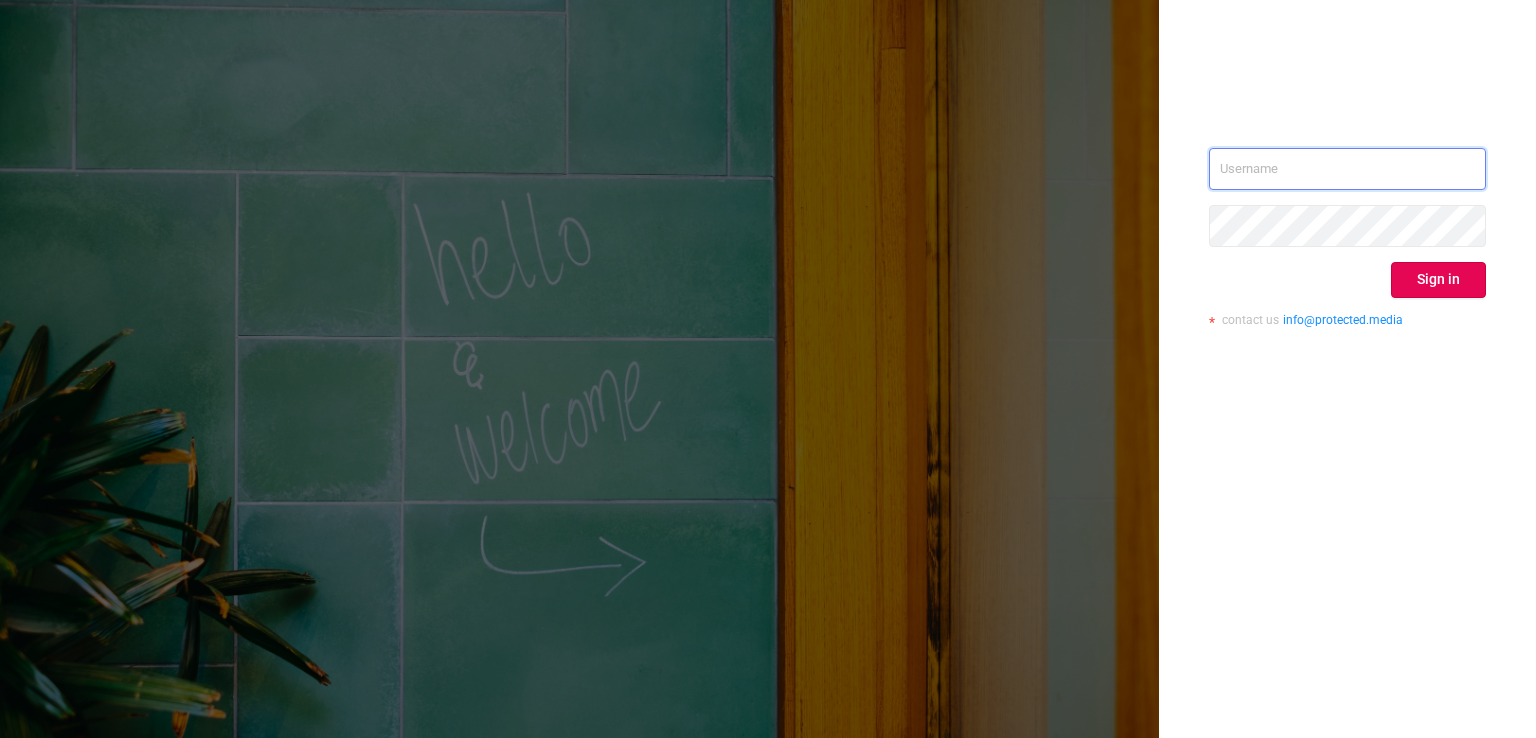 type on "barykin@[DOMAIN]" 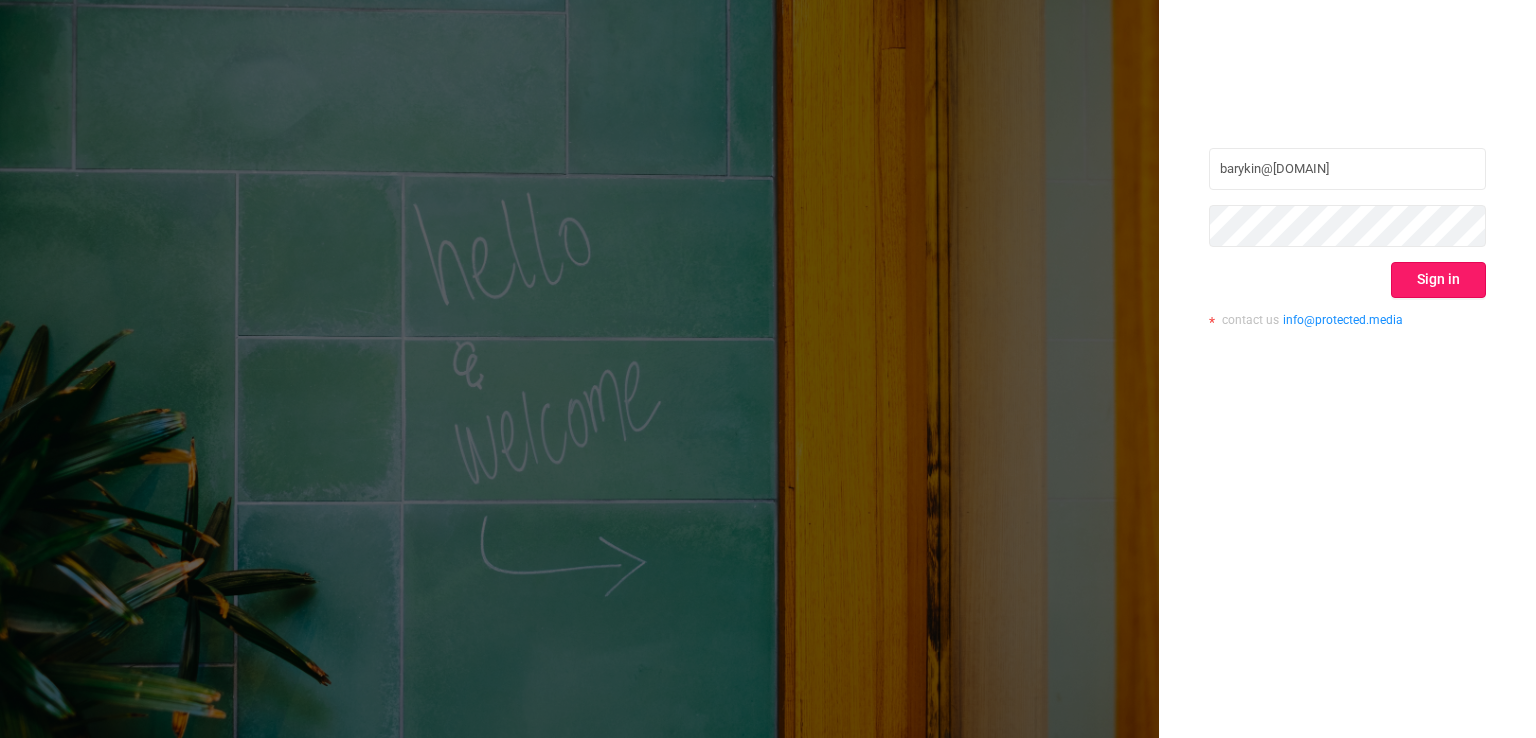 click on "Sign in" at bounding box center [1438, 280] 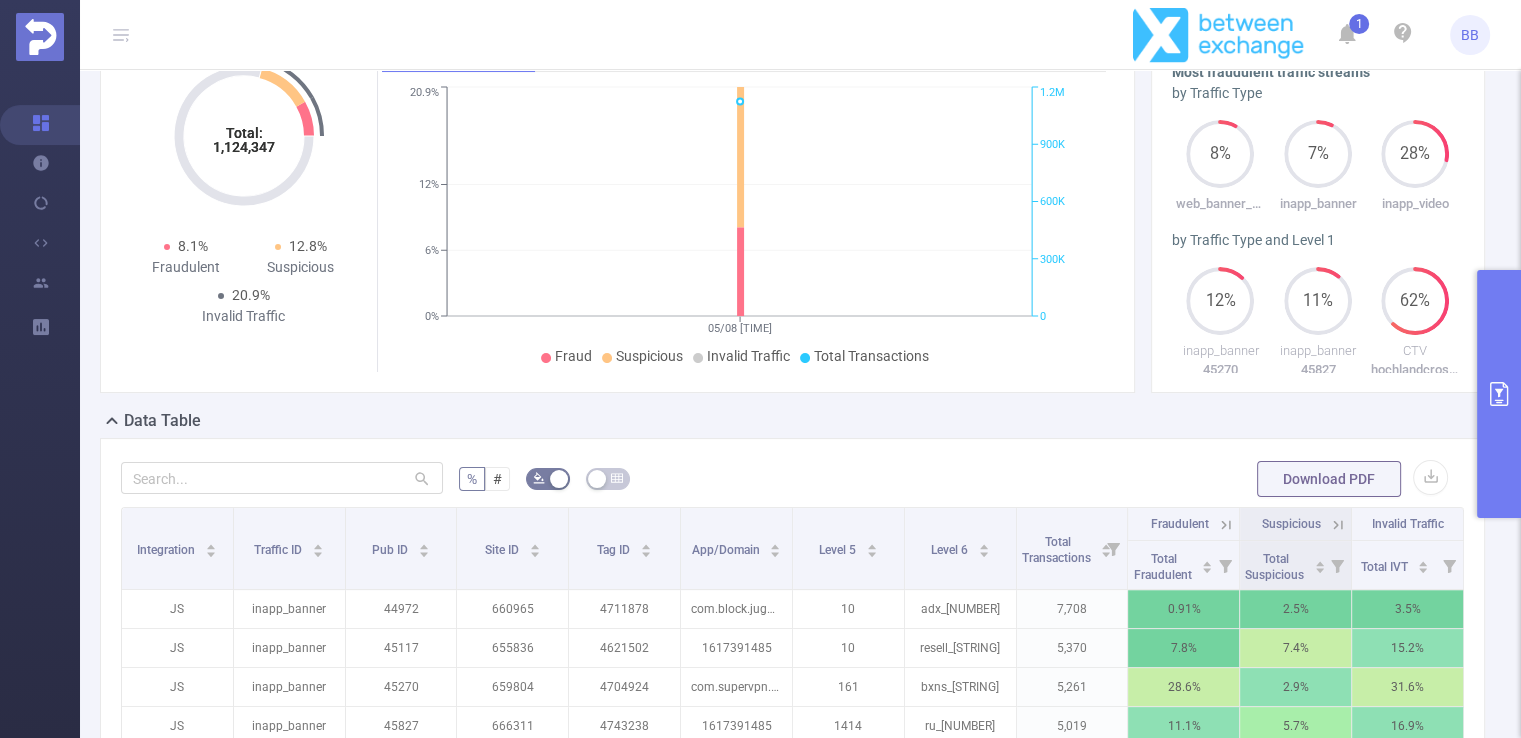 scroll, scrollTop: 223, scrollLeft: 0, axis: vertical 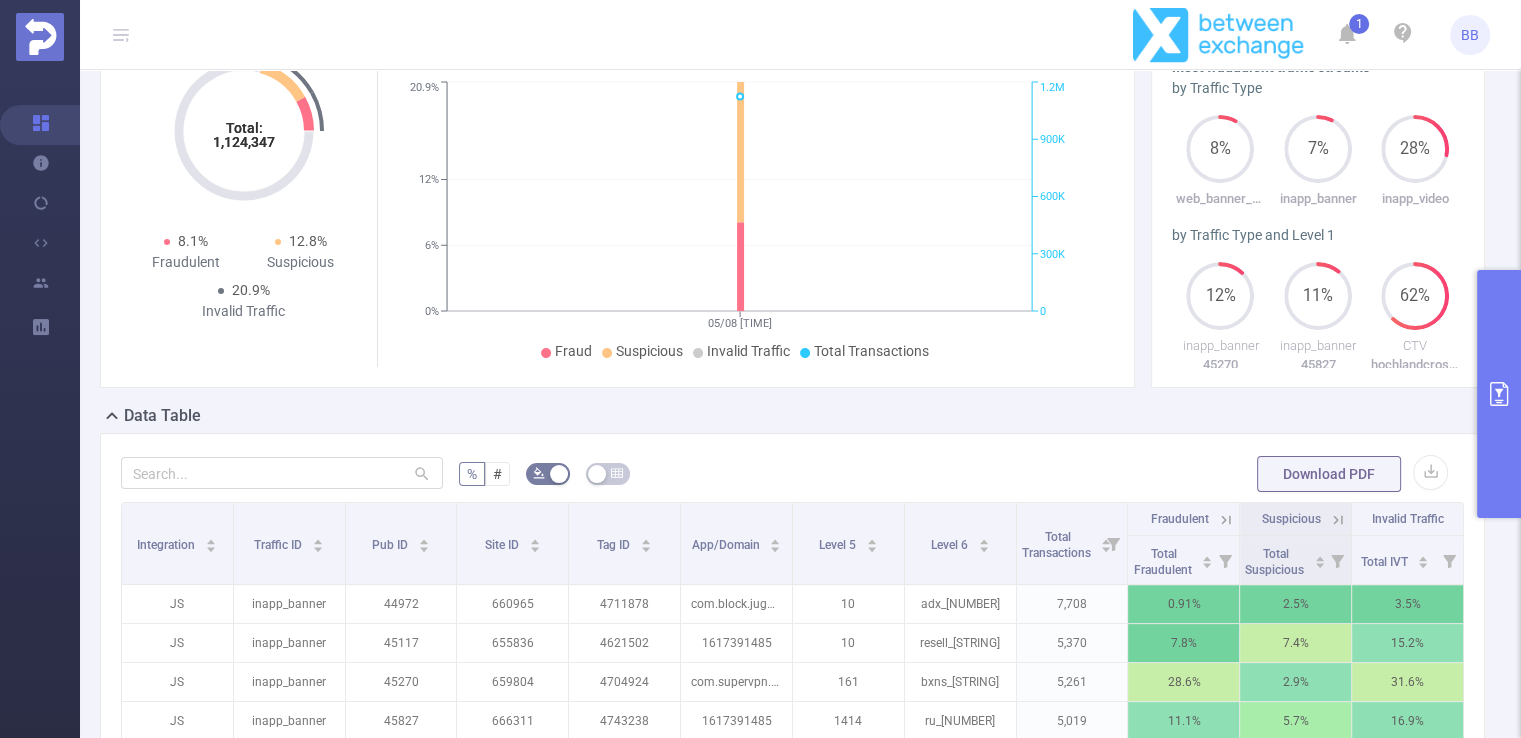 click at bounding box center (1499, 394) 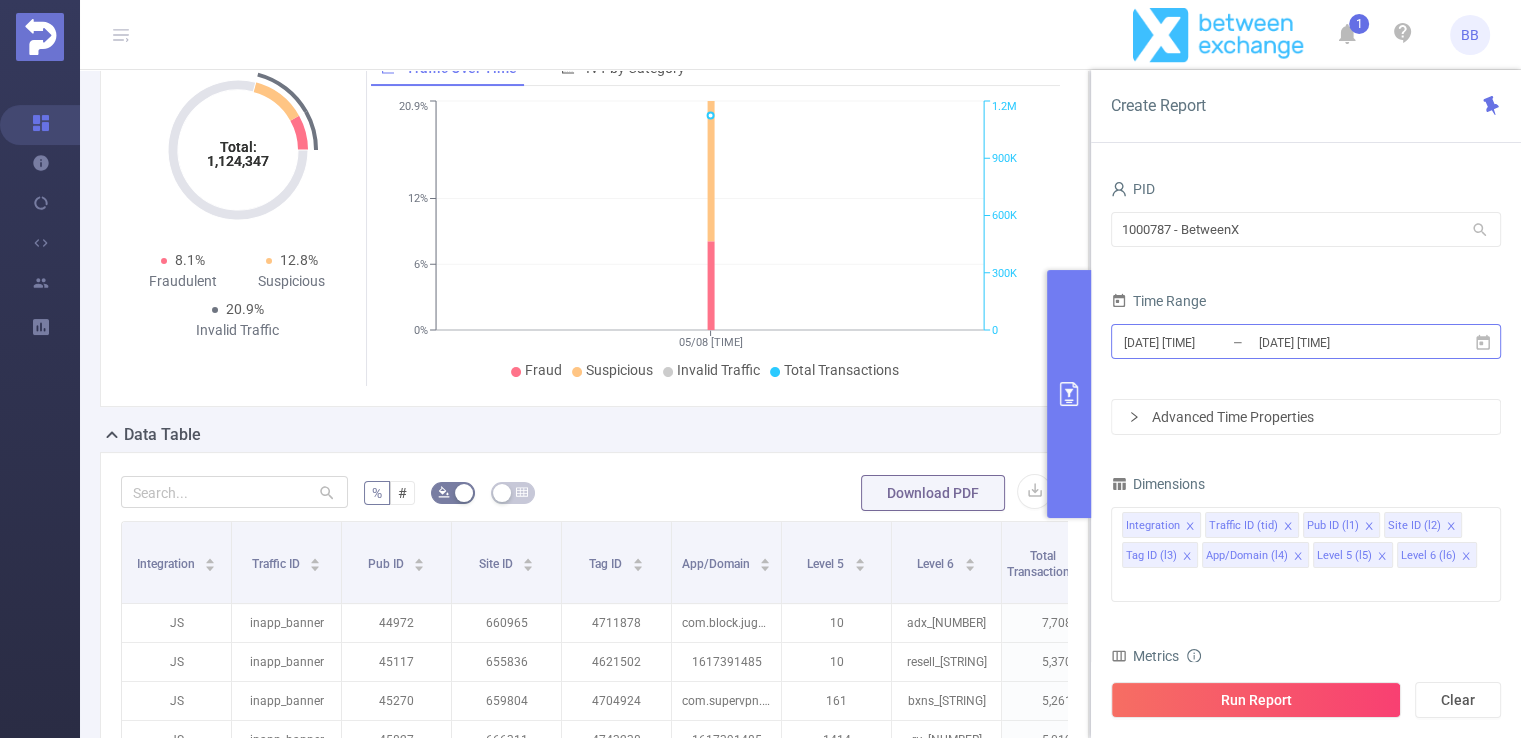 click on "[DATE] [TIME]" at bounding box center [1338, 342] 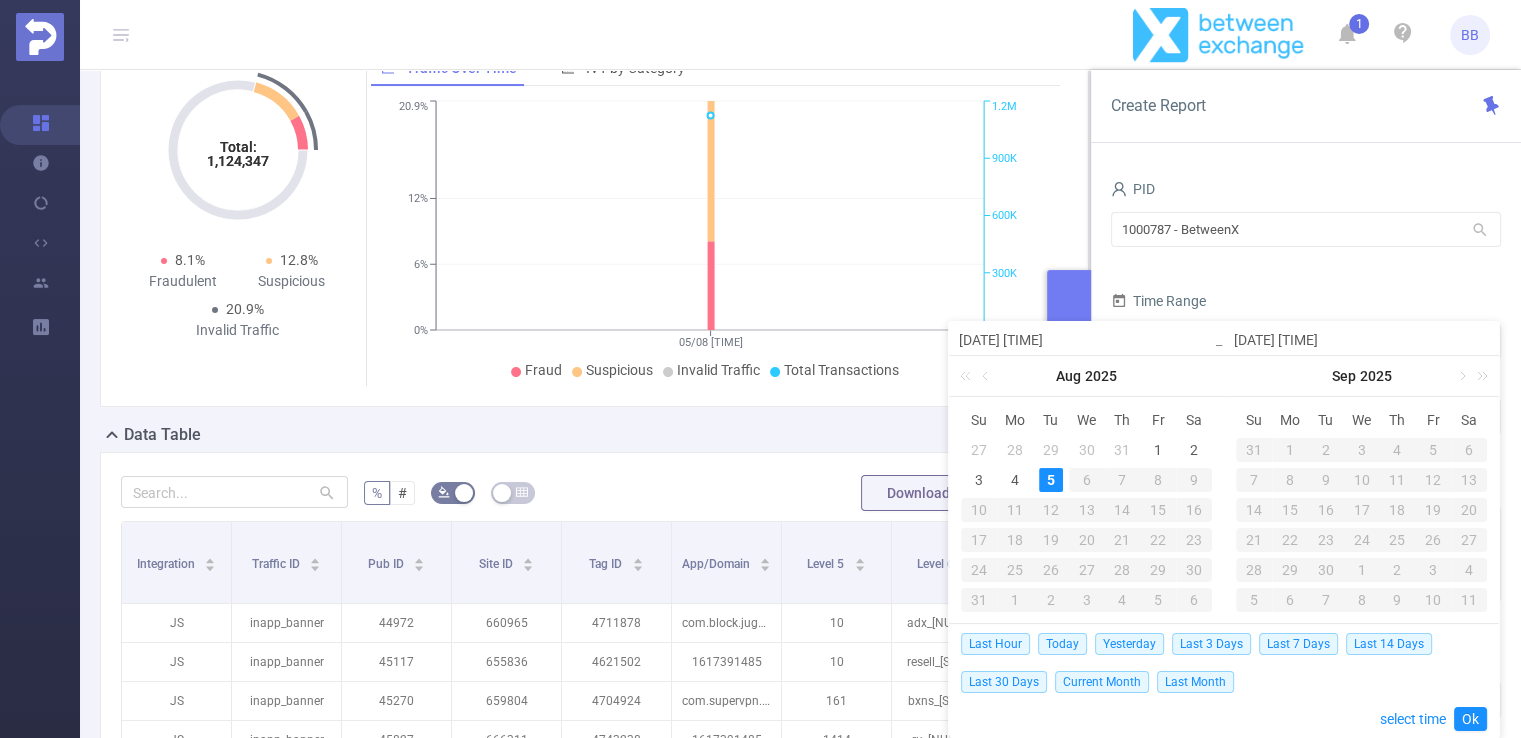 click on "5" at bounding box center [1051, 480] 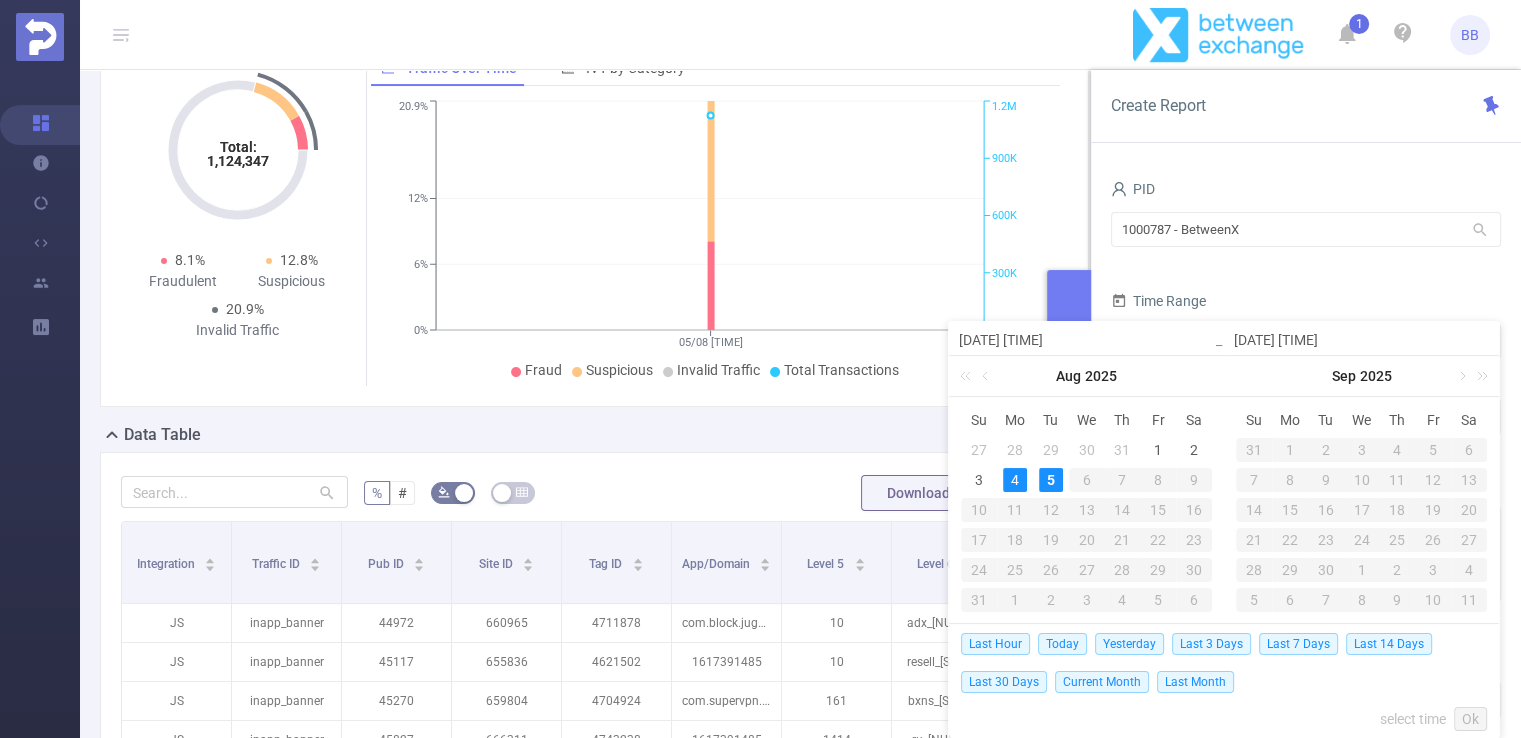 click on "4" at bounding box center [1015, 480] 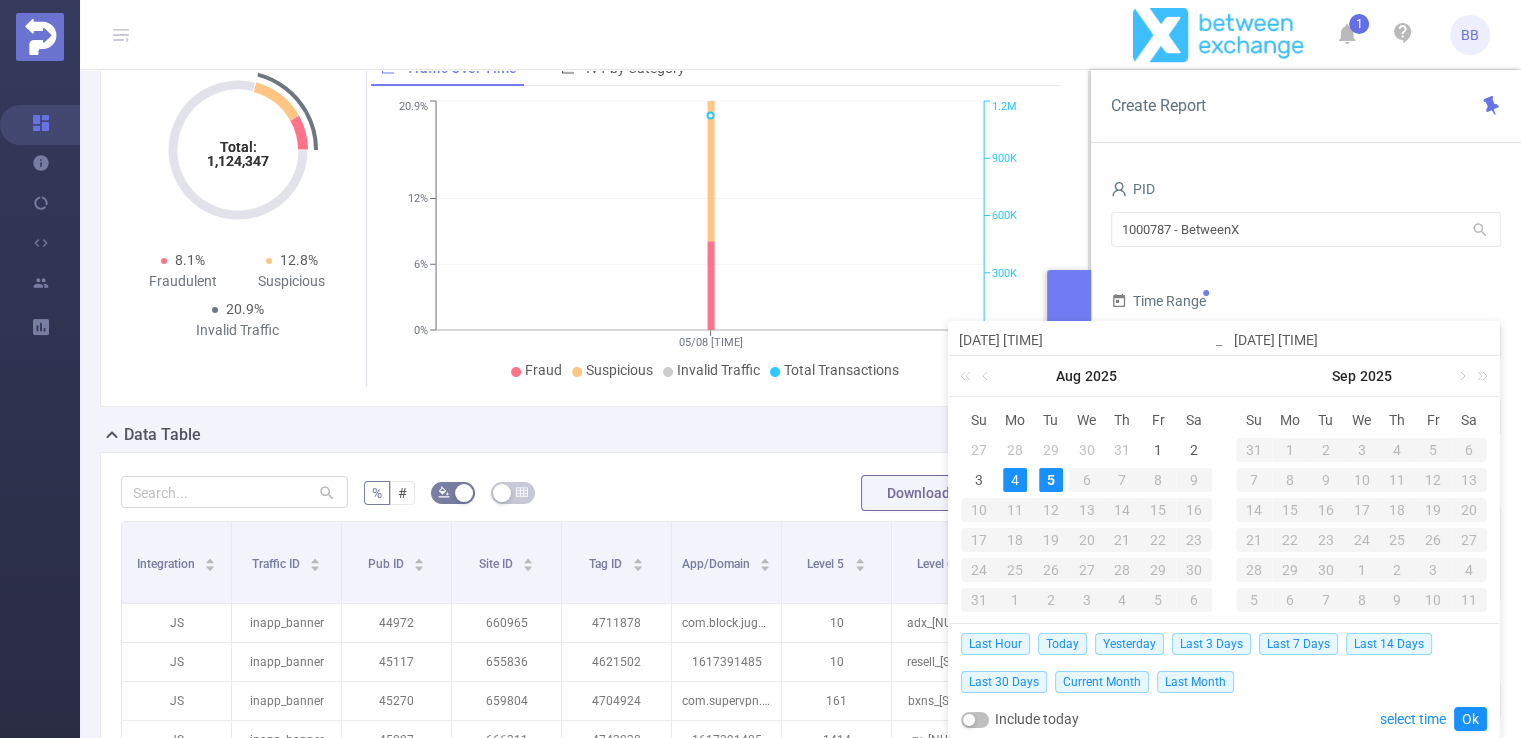 click on "5" at bounding box center (1051, 480) 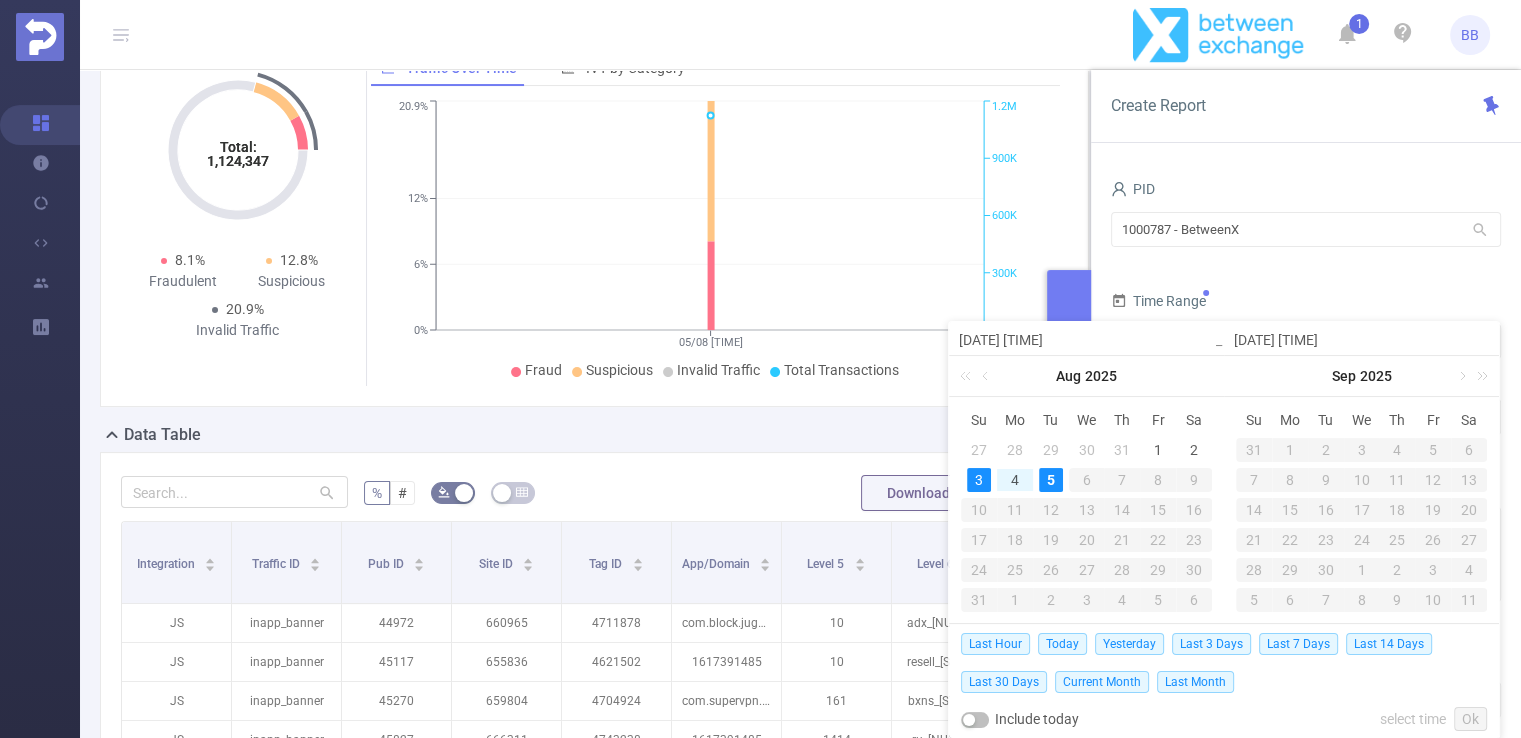 click on "3" at bounding box center (979, 480) 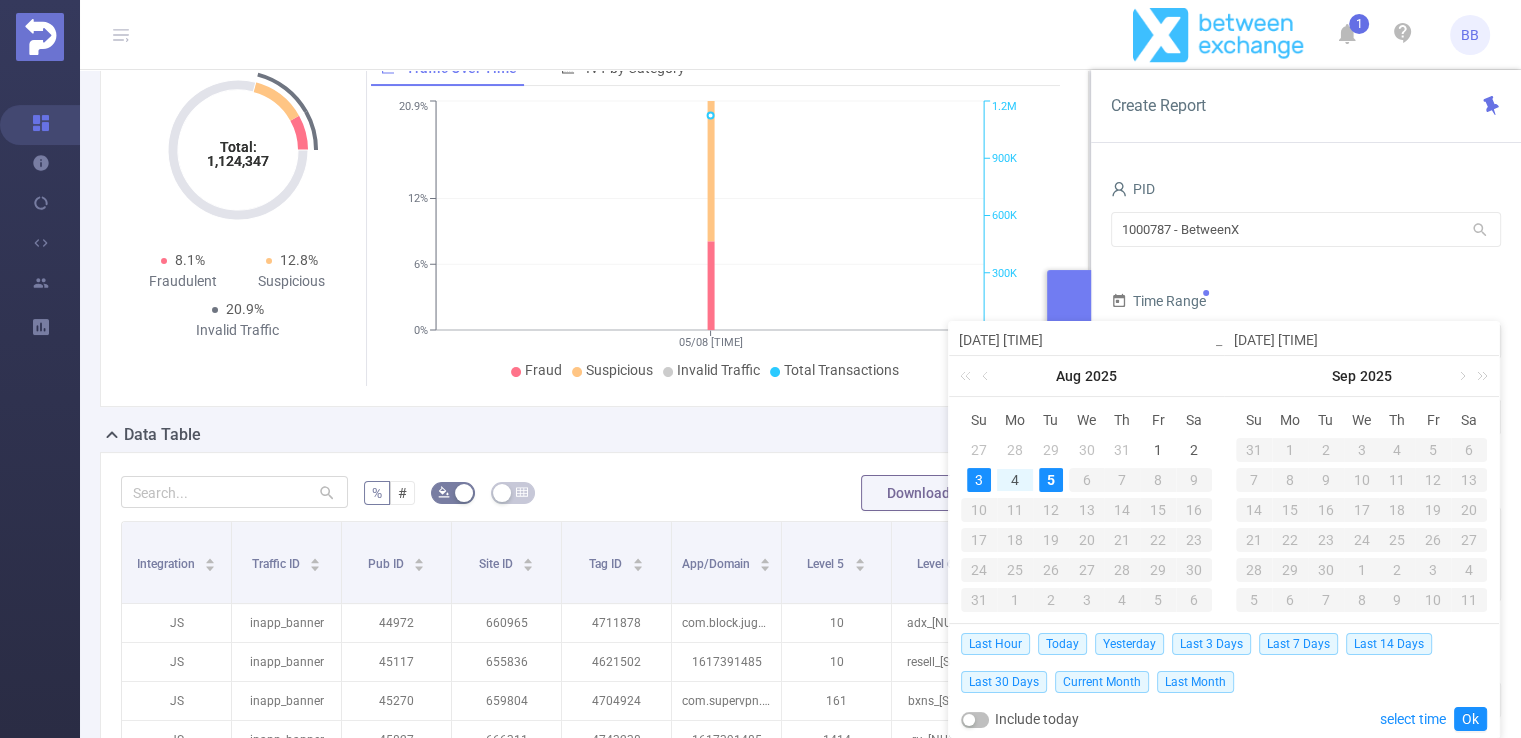 click on "5" at bounding box center (1051, 480) 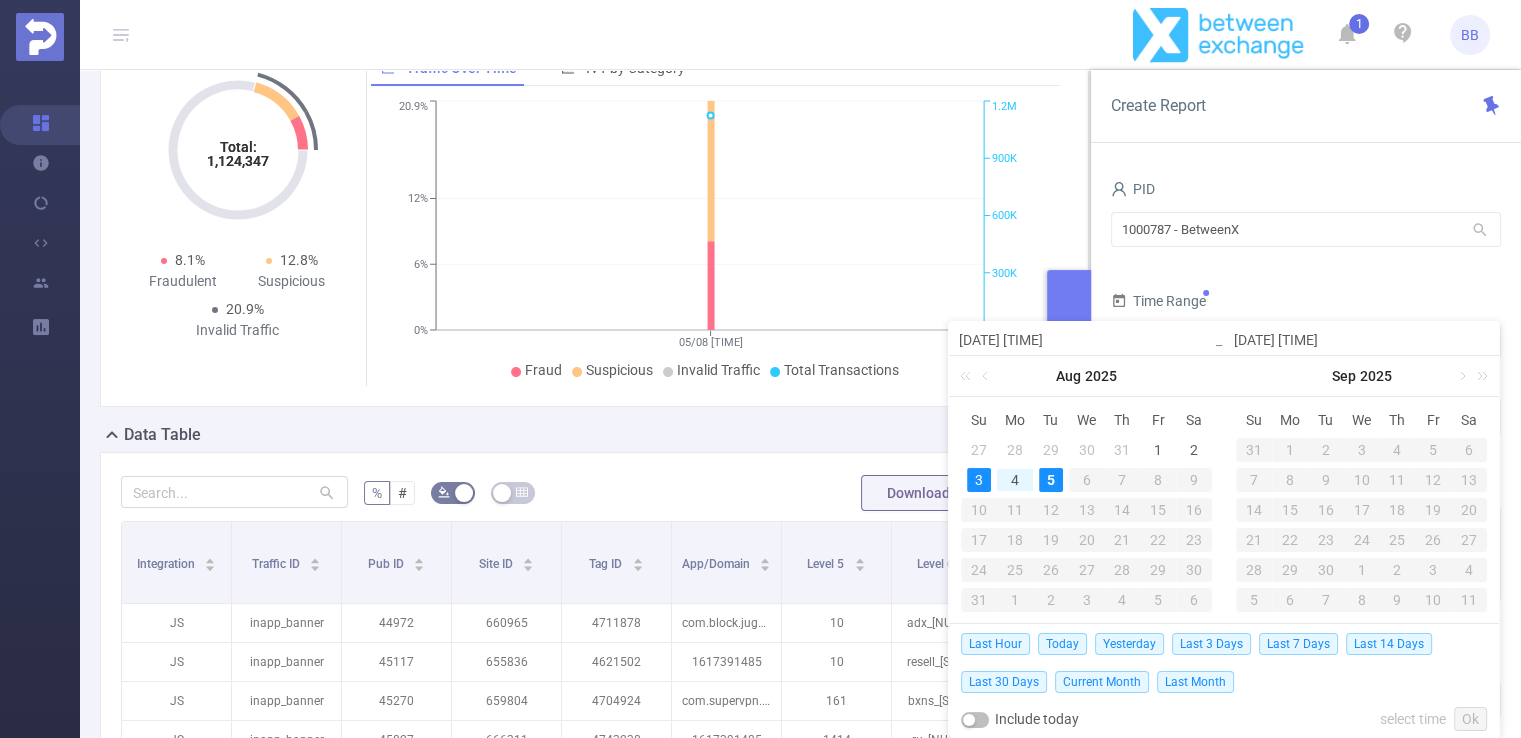 click on "3" at bounding box center [979, 480] 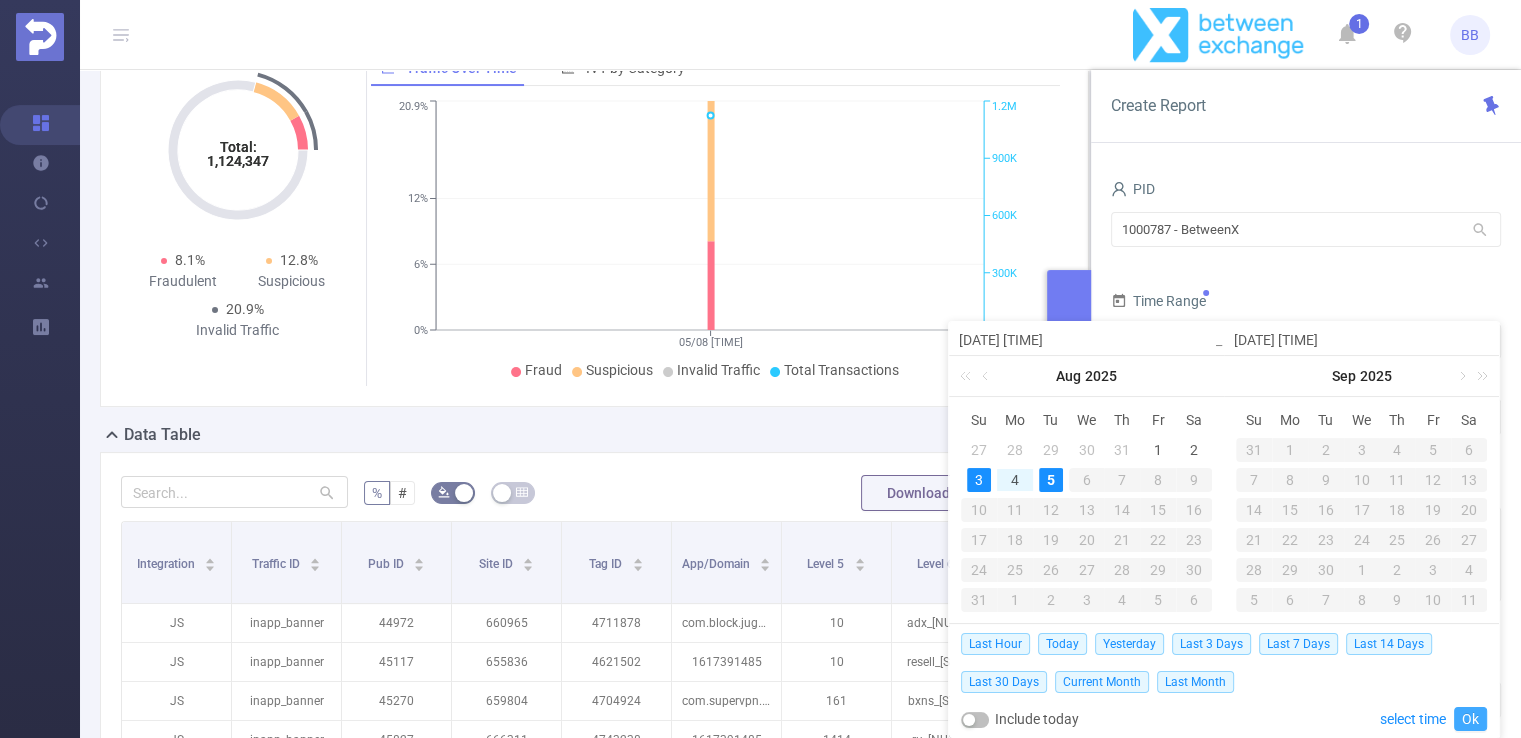 click on "Ok" at bounding box center (1470, 719) 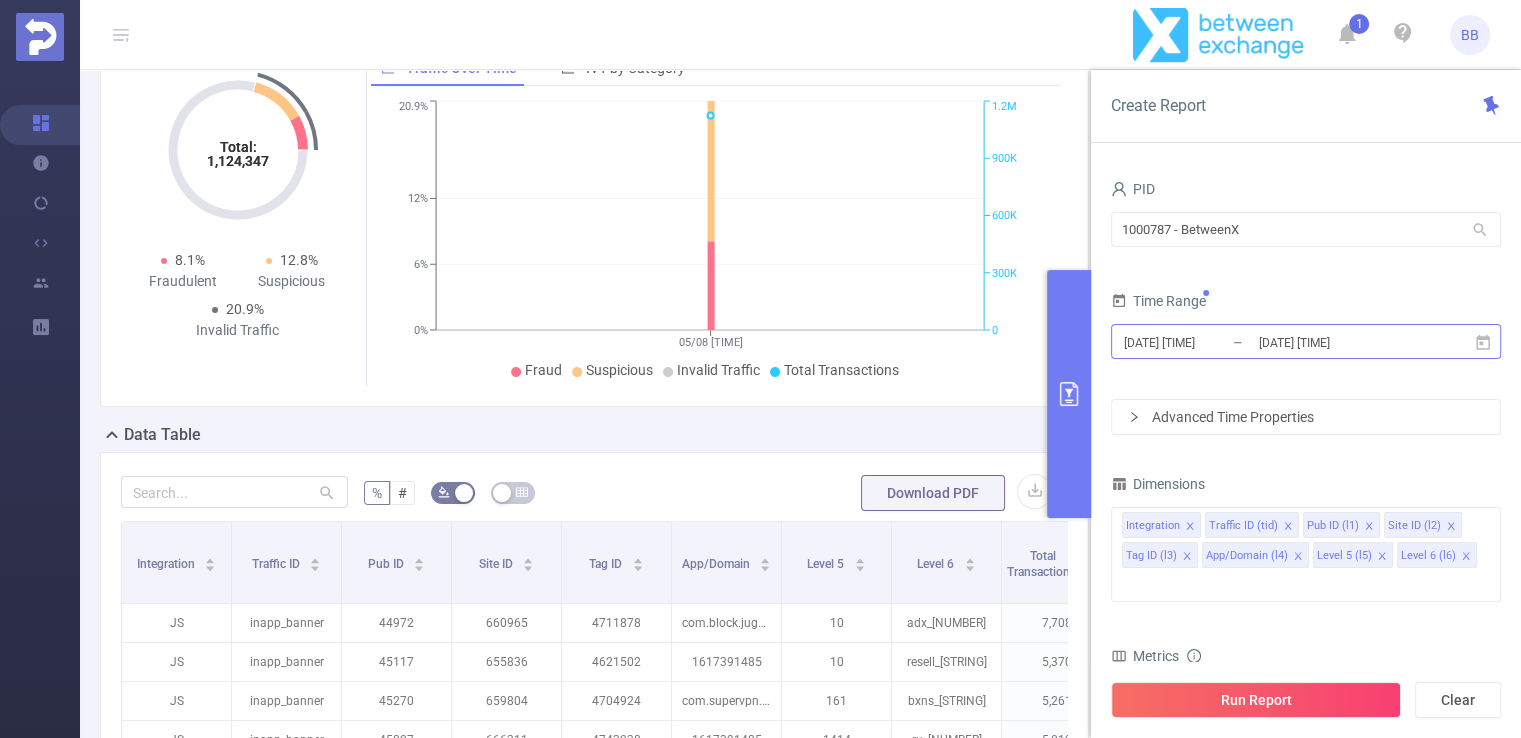 click on "[DATE] [TIME]" at bounding box center (1338, 342) 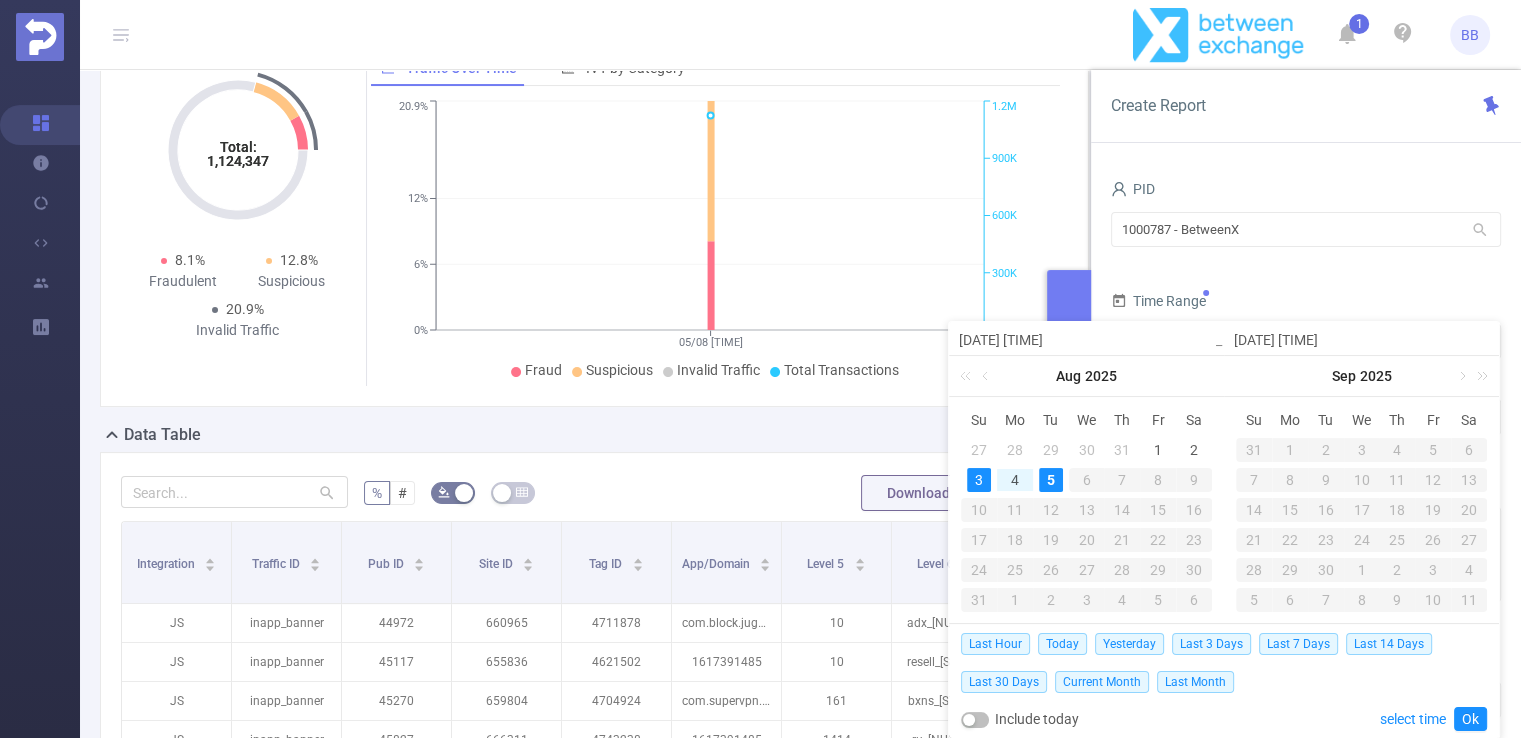 scroll, scrollTop: 0, scrollLeft: 0, axis: both 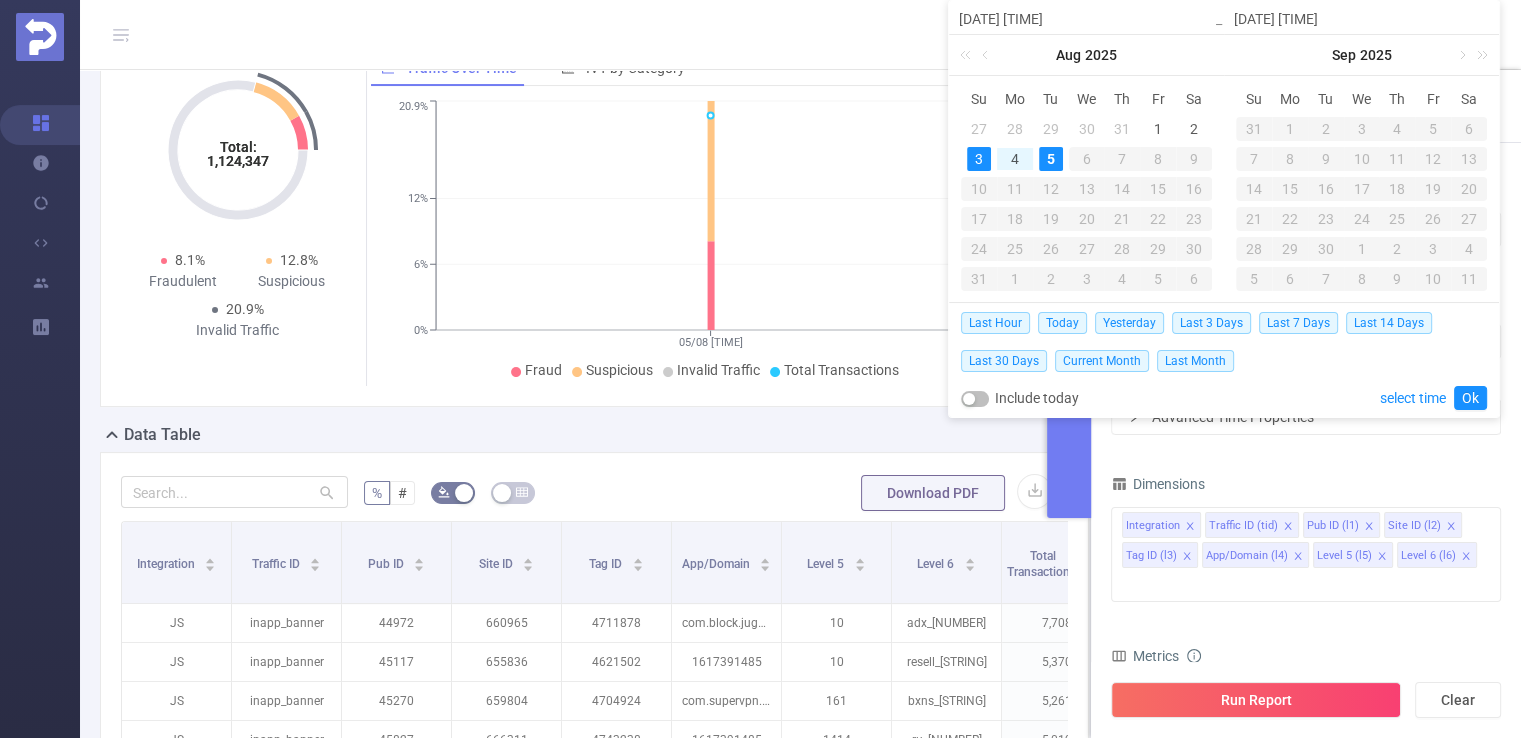 click at bounding box center [975, 399] 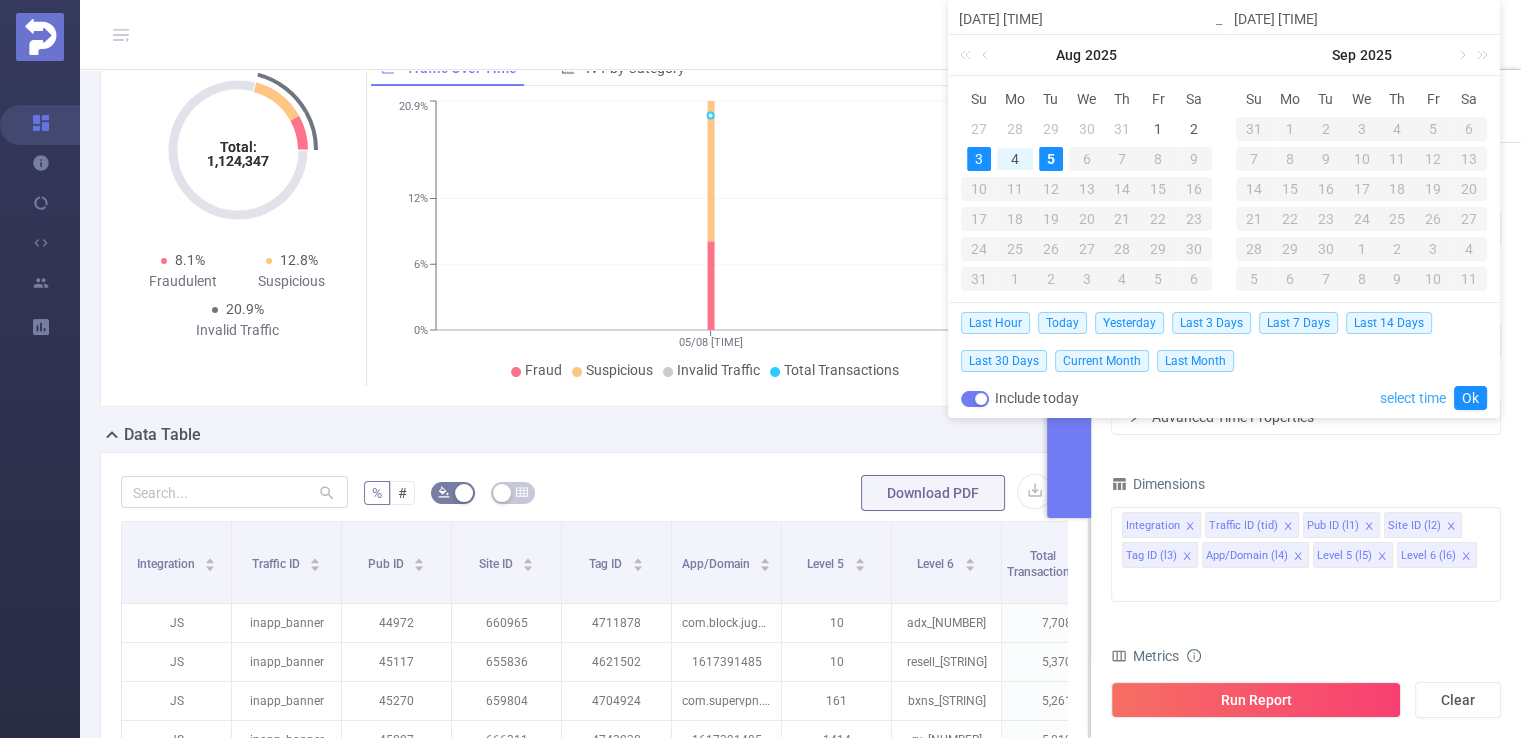 click on "select time" at bounding box center (1413, 398) 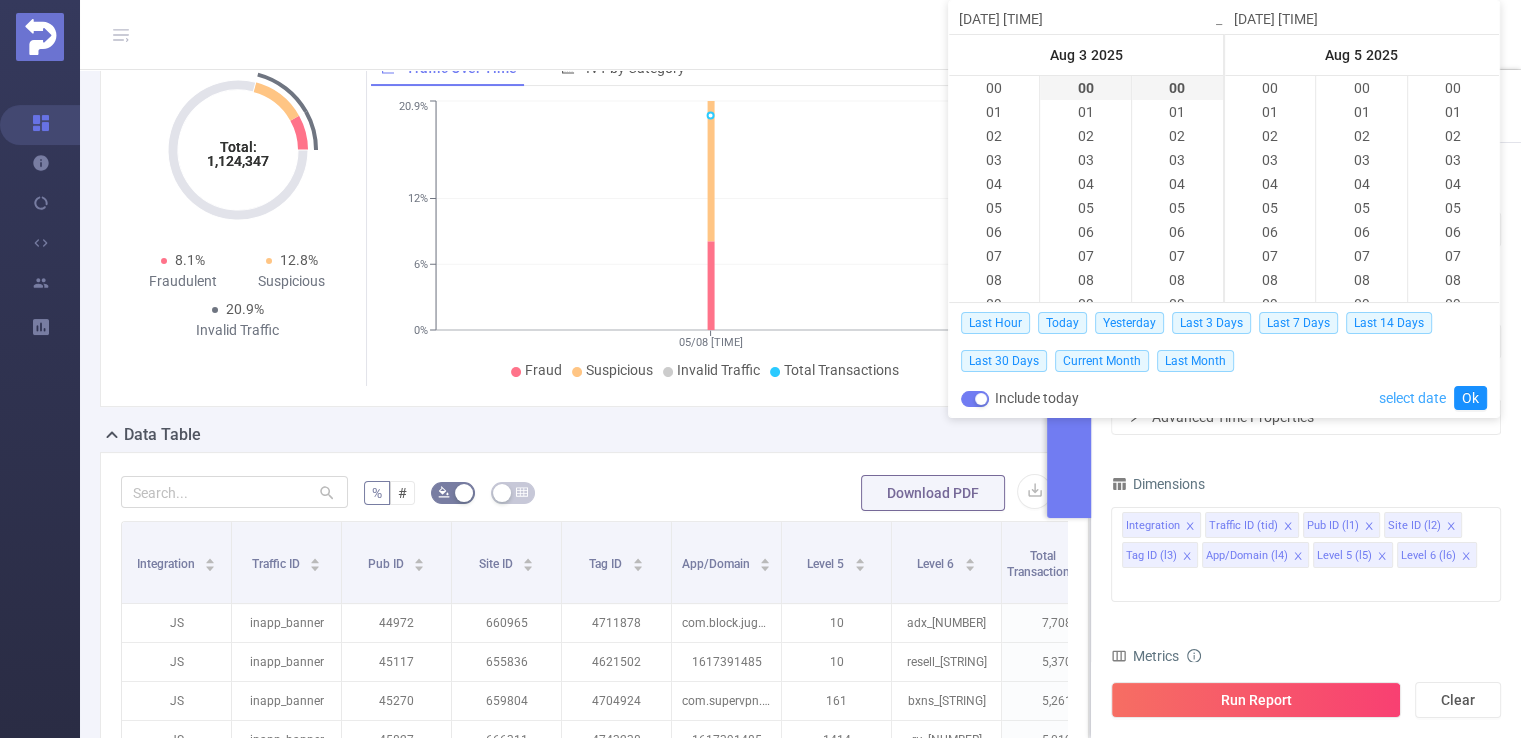 scroll, scrollTop: 264, scrollLeft: 0, axis: vertical 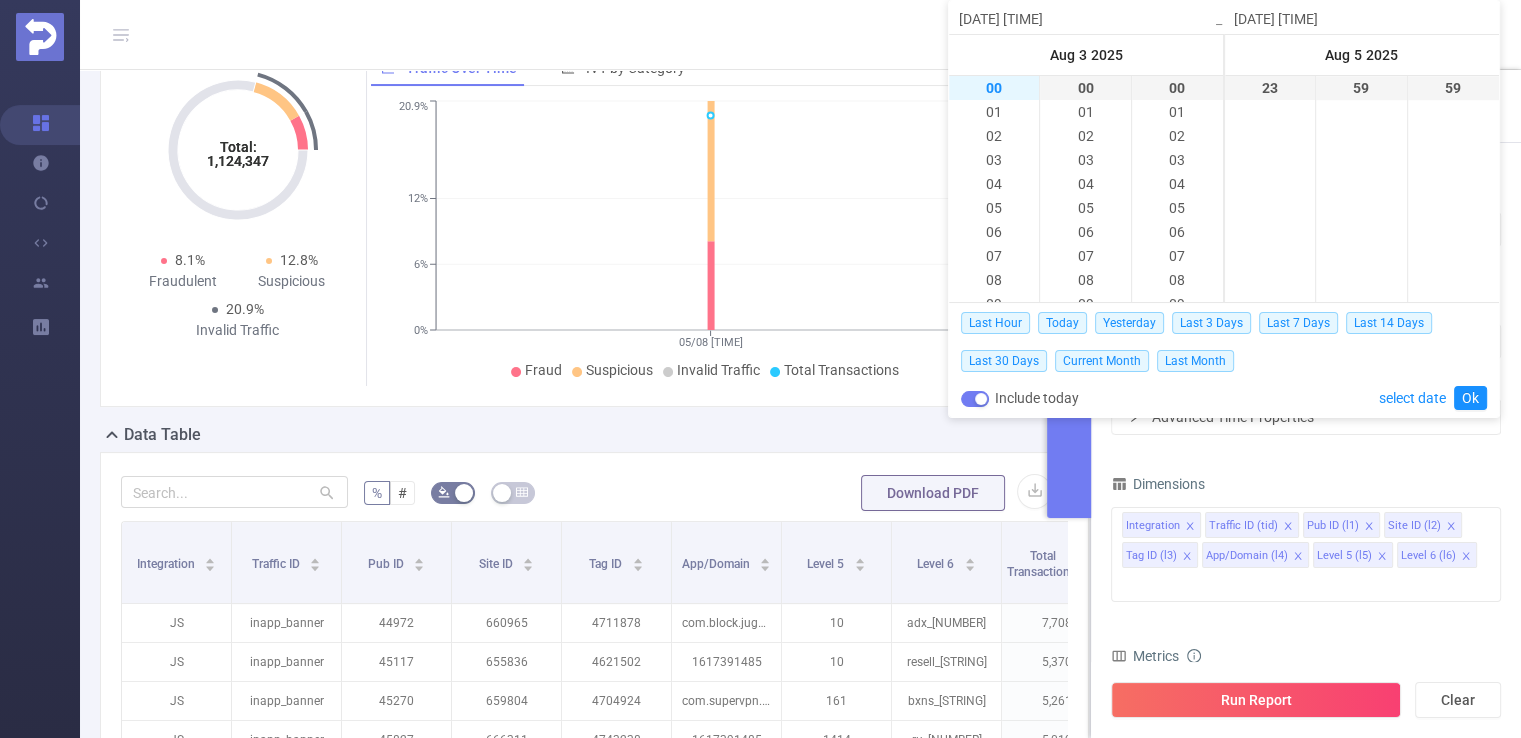 click on "00" at bounding box center (994, 88) 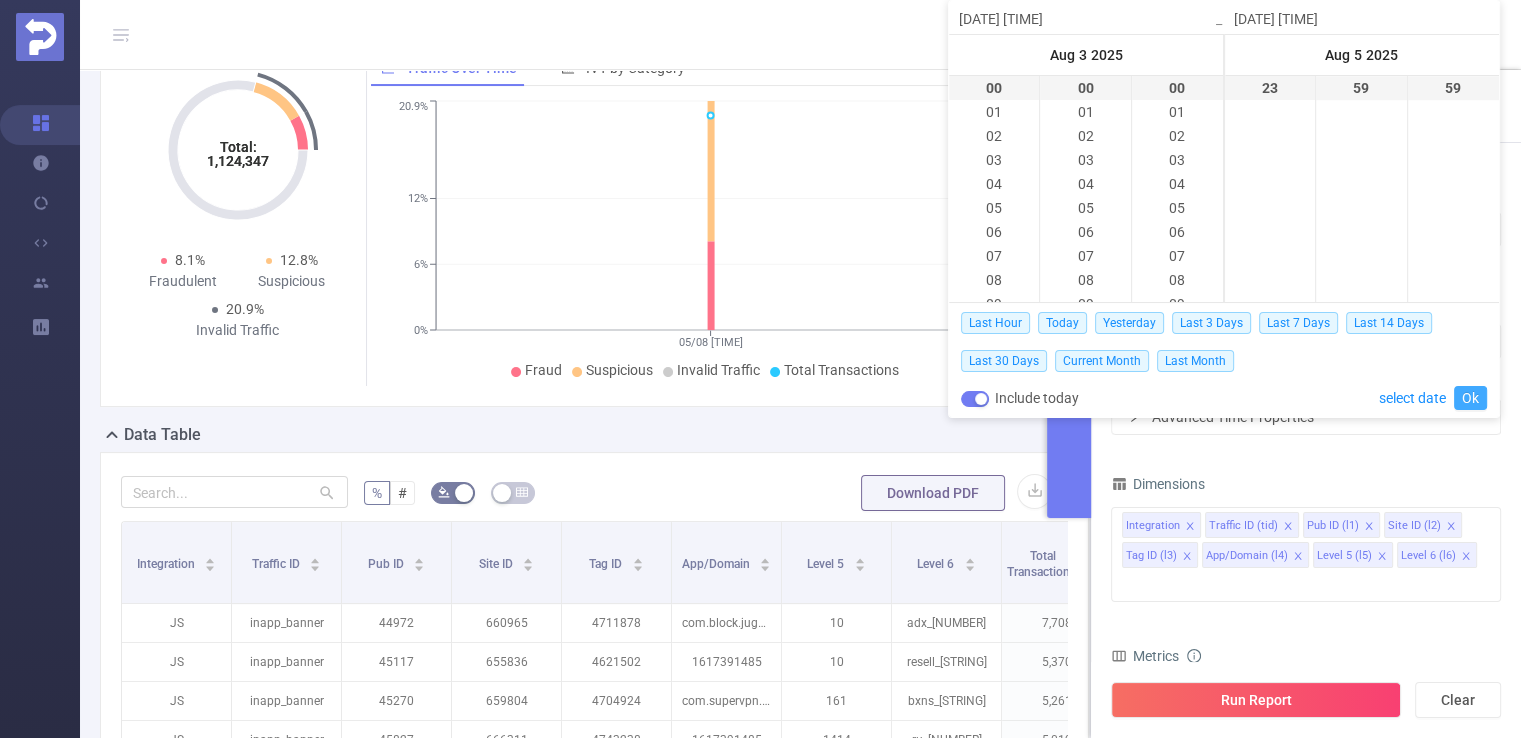 click on "Ok" at bounding box center [1470, 398] 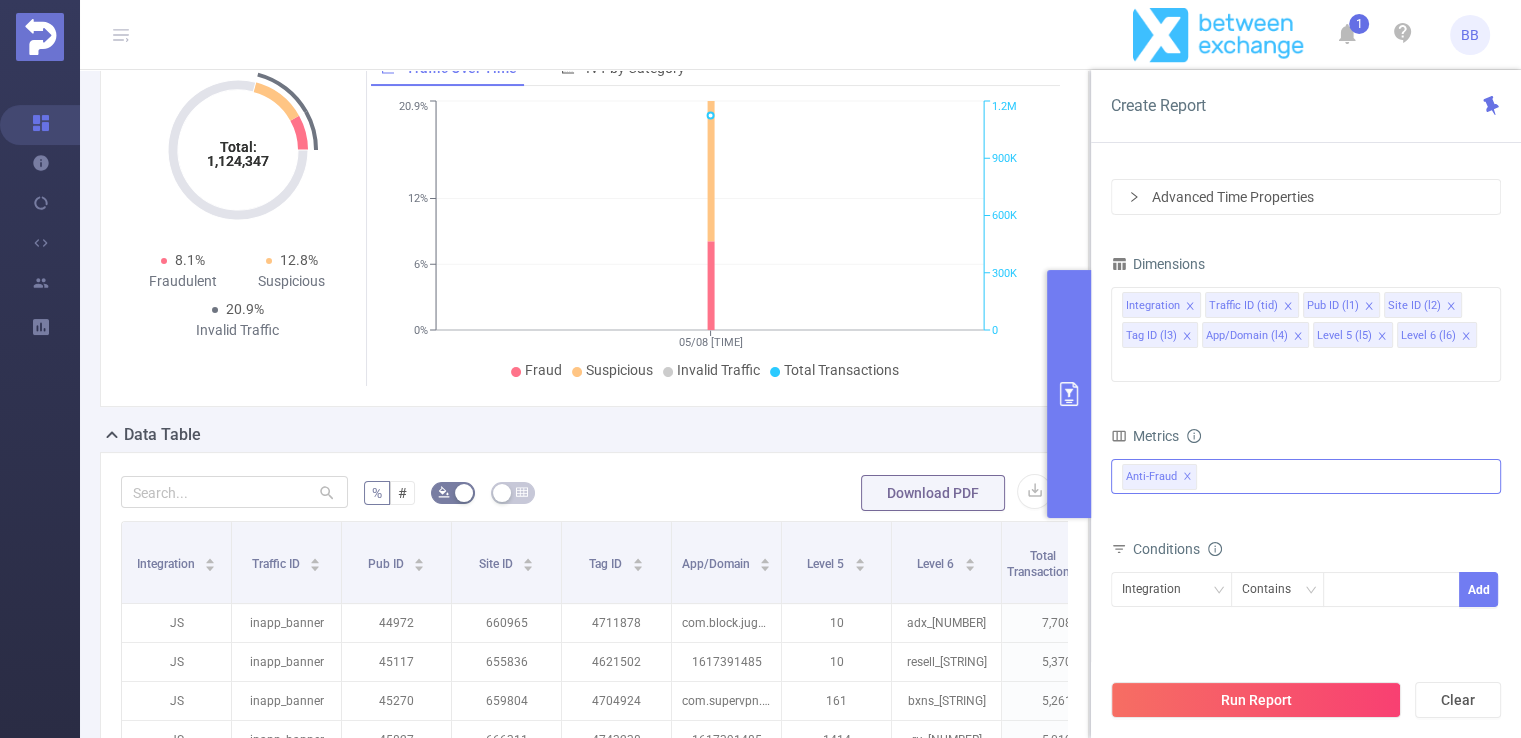 click on "Anti-Fraud    ✕" at bounding box center (1306, 476) 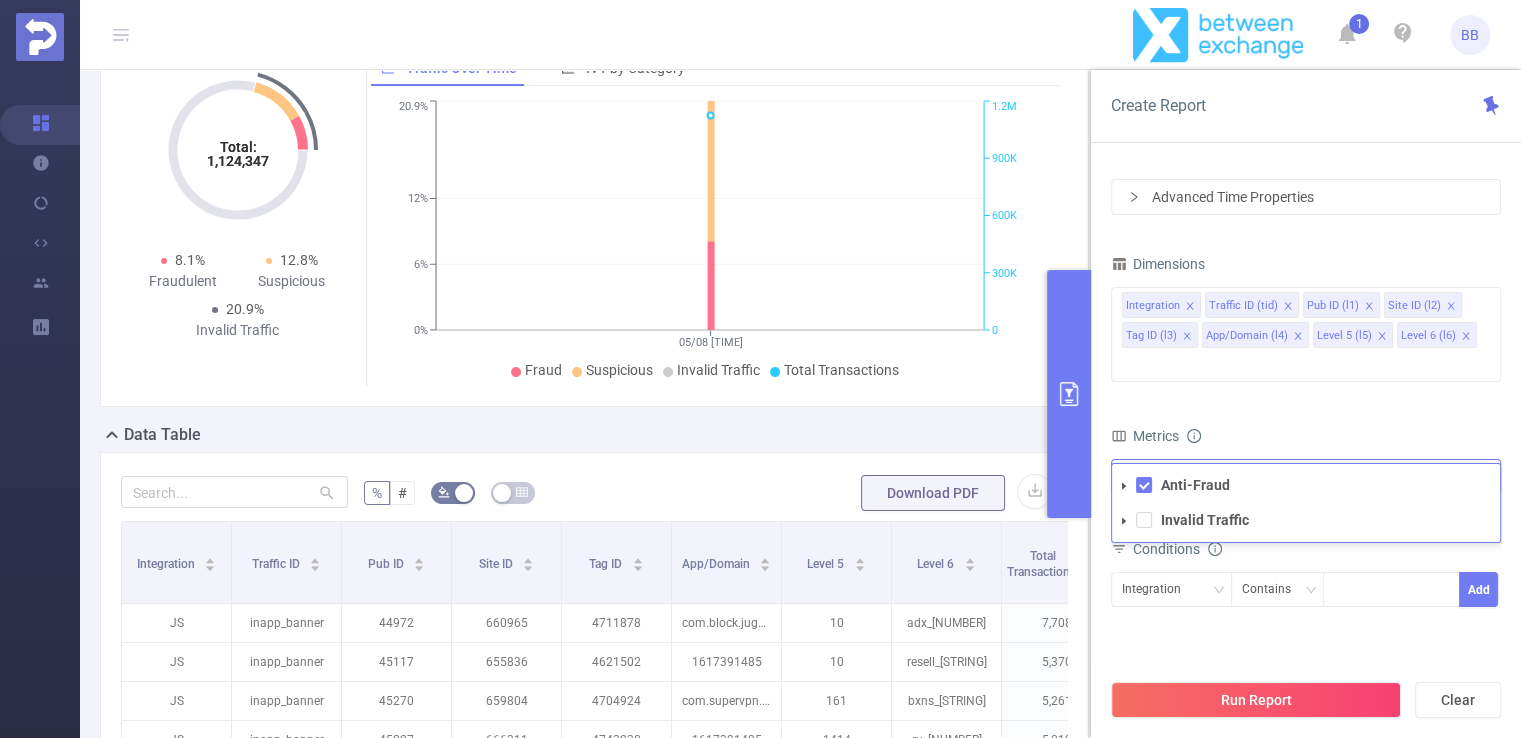 click 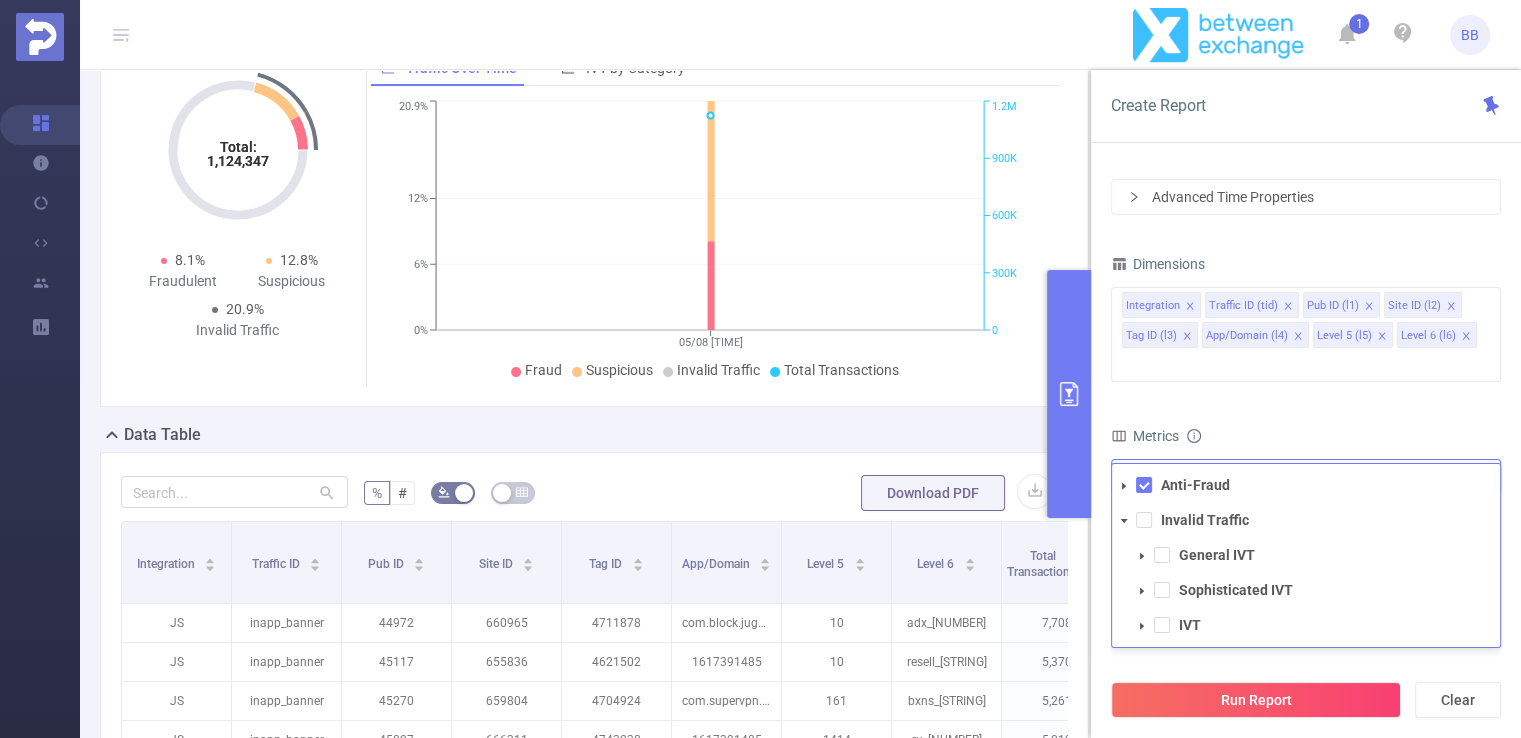 click 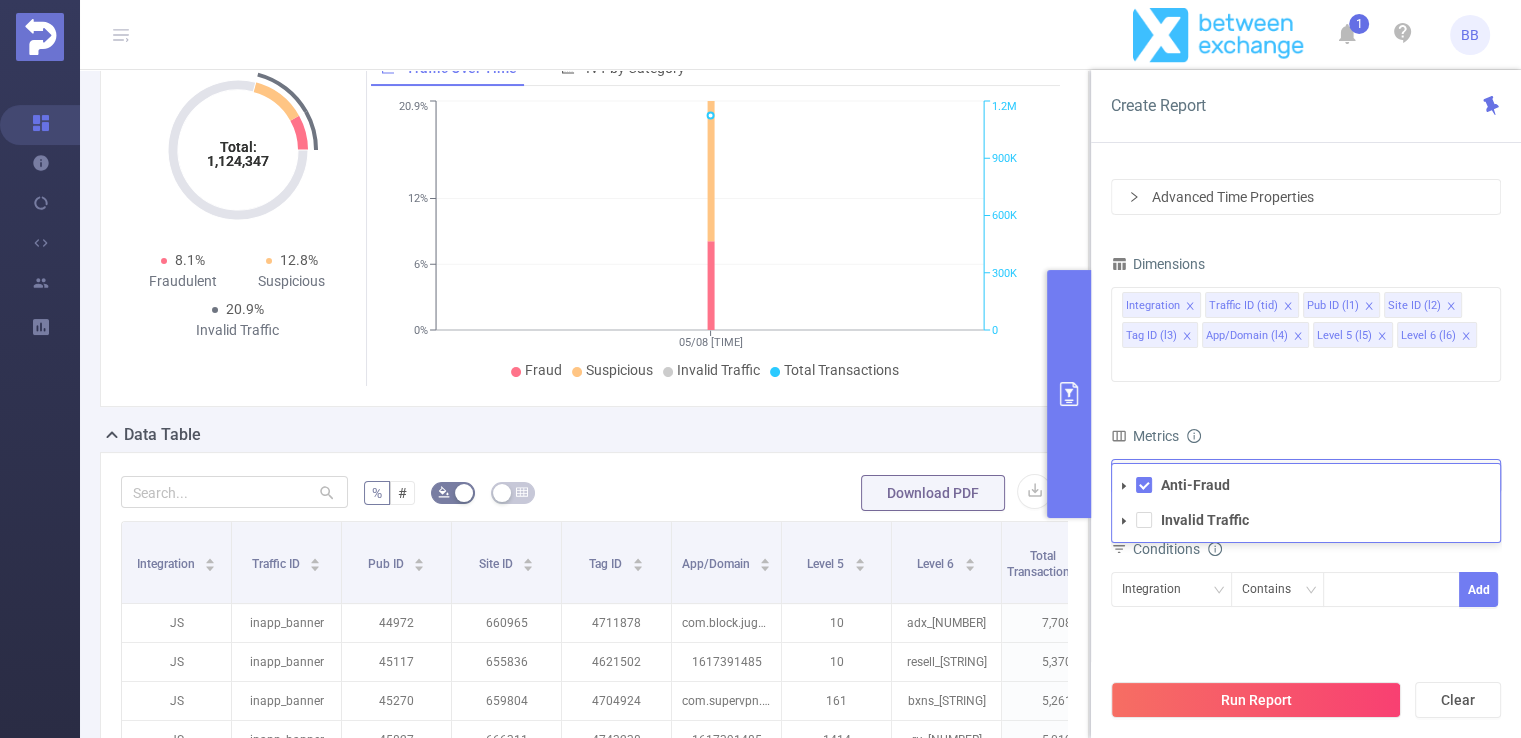 click at bounding box center (1124, 486) 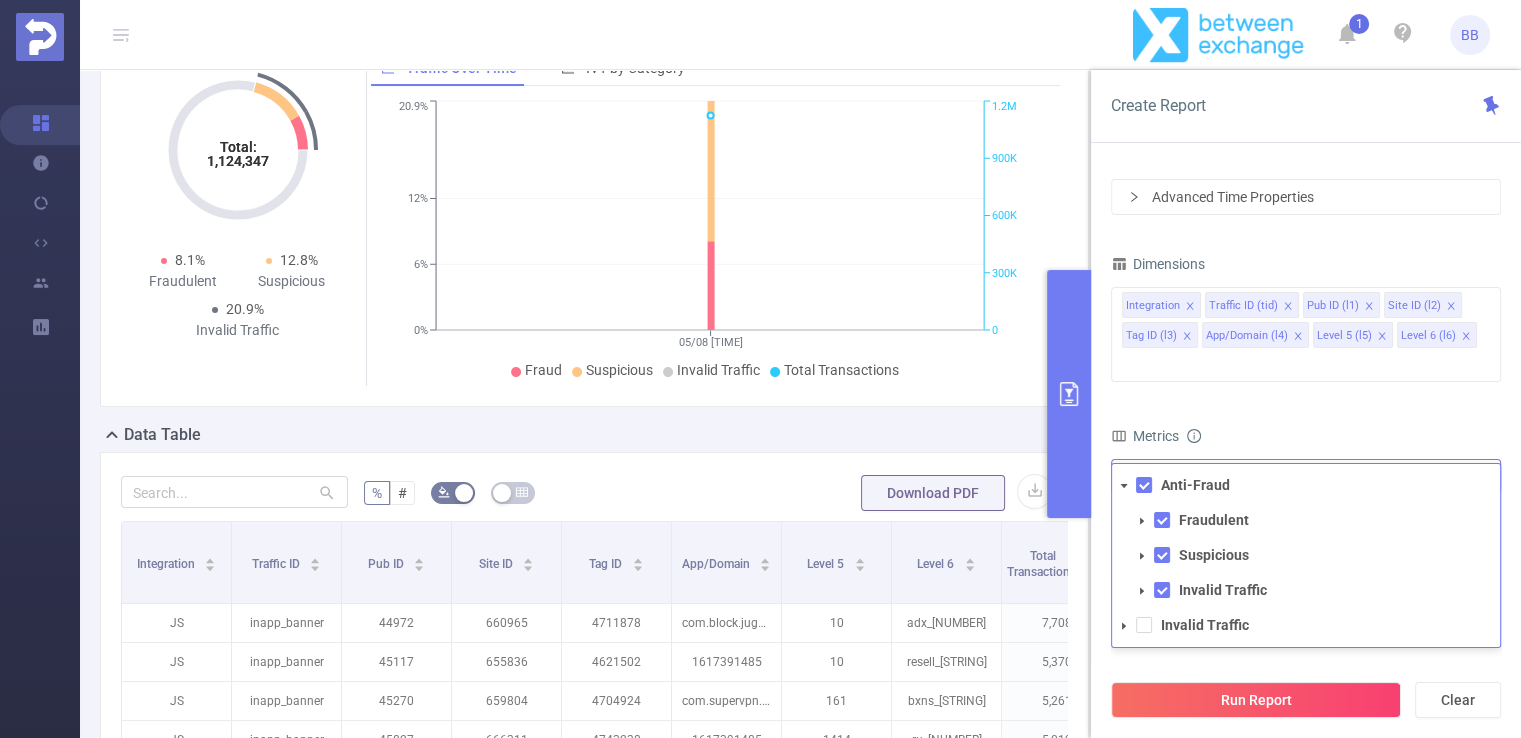 click at bounding box center [1124, 486] 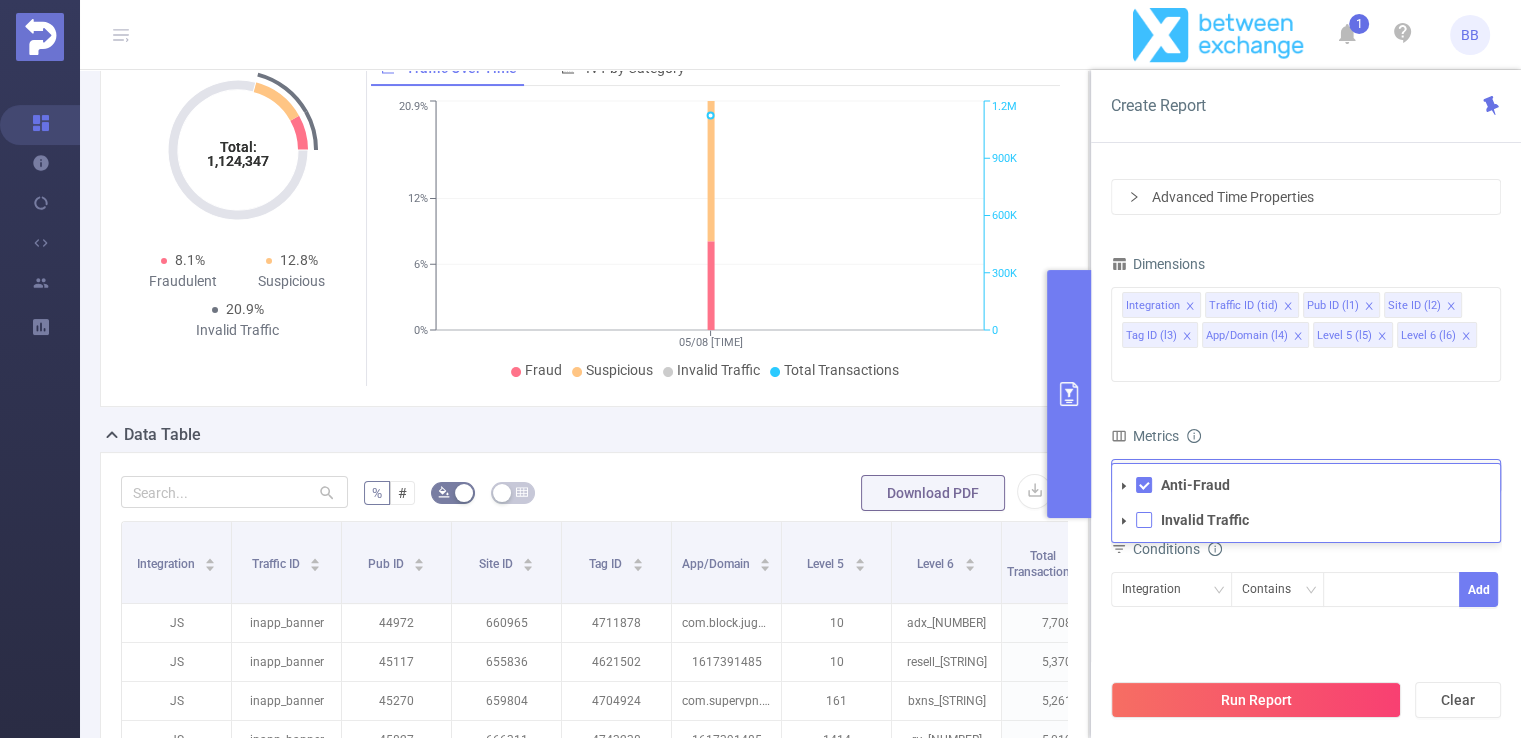 click at bounding box center (1144, 520) 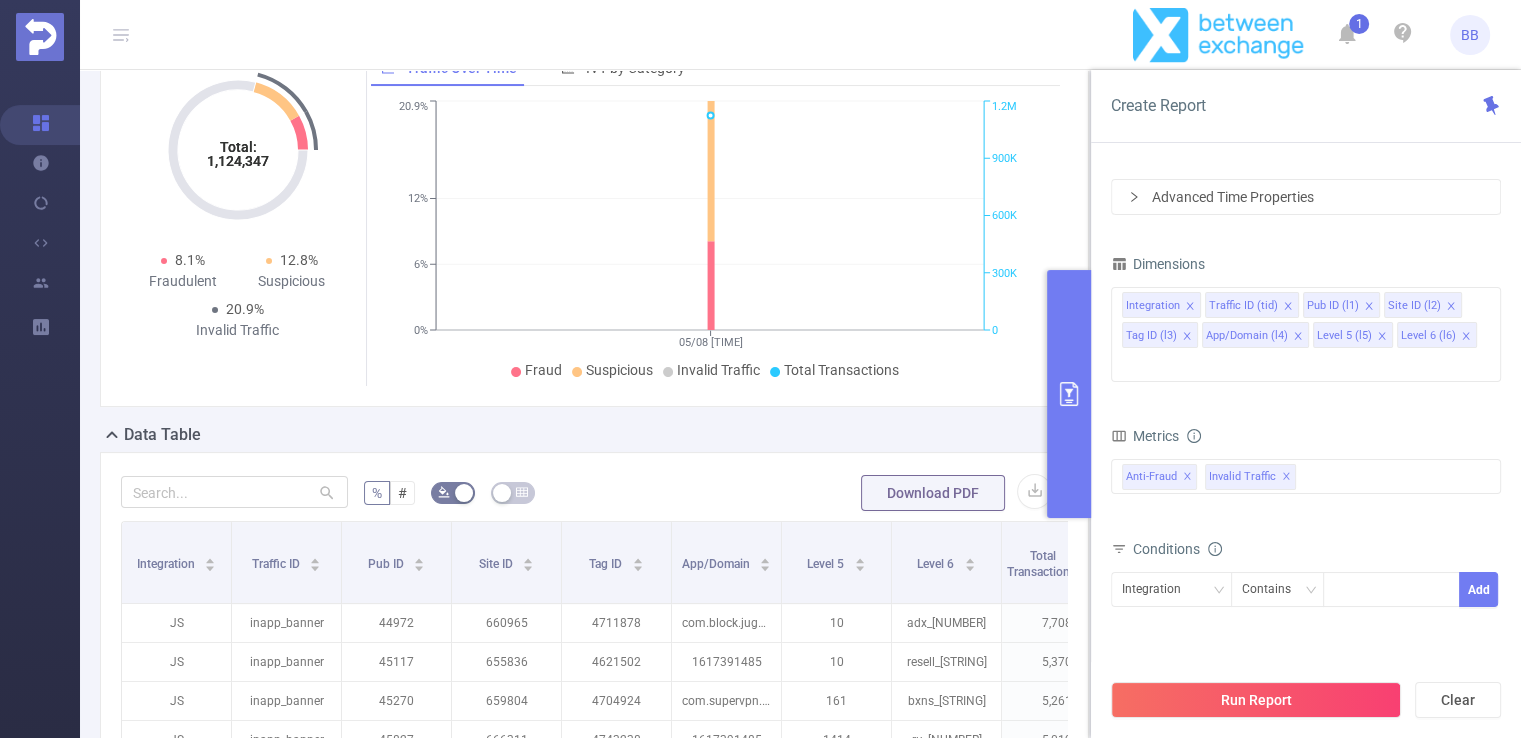 click on "Metrics" at bounding box center [1306, 438] 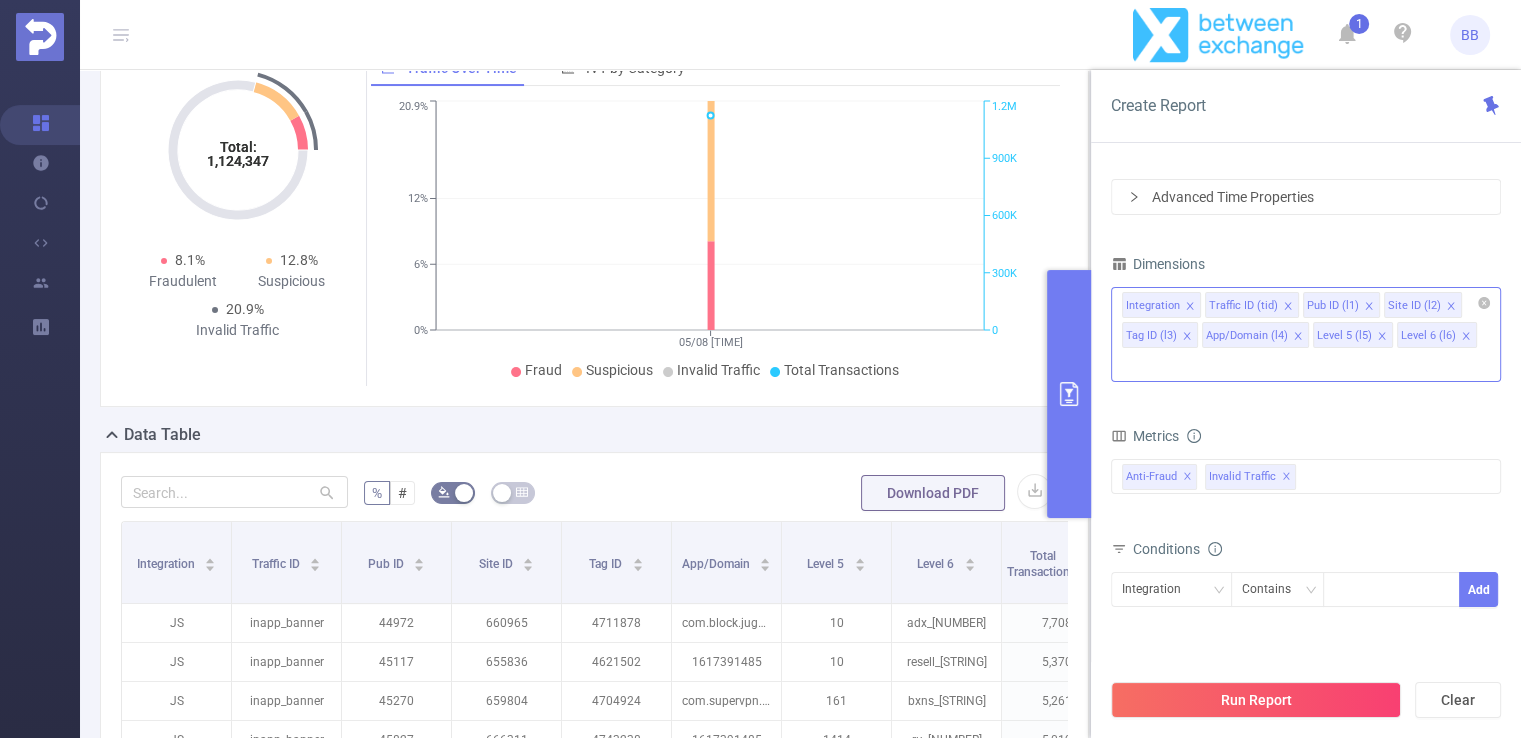click at bounding box center (1466, 337) 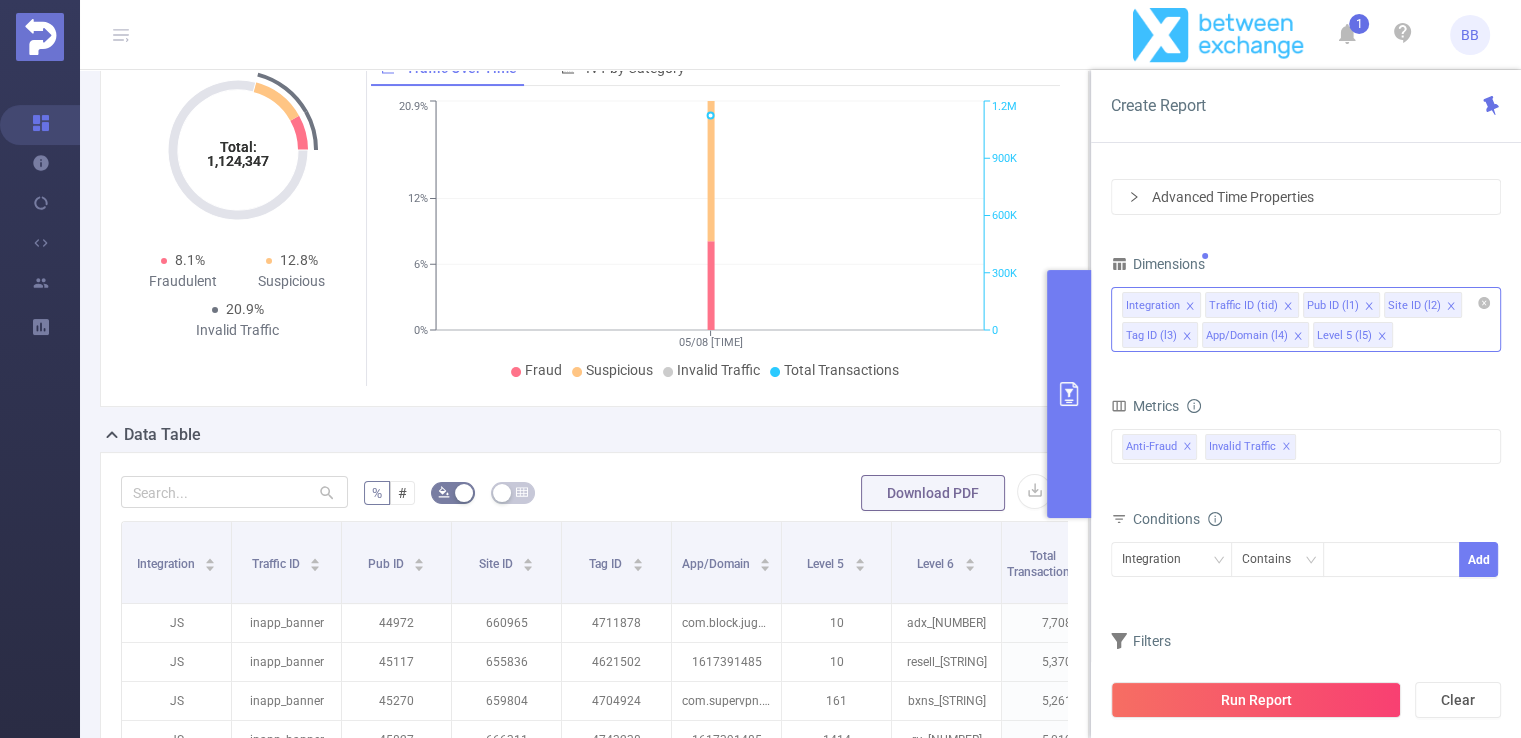 click 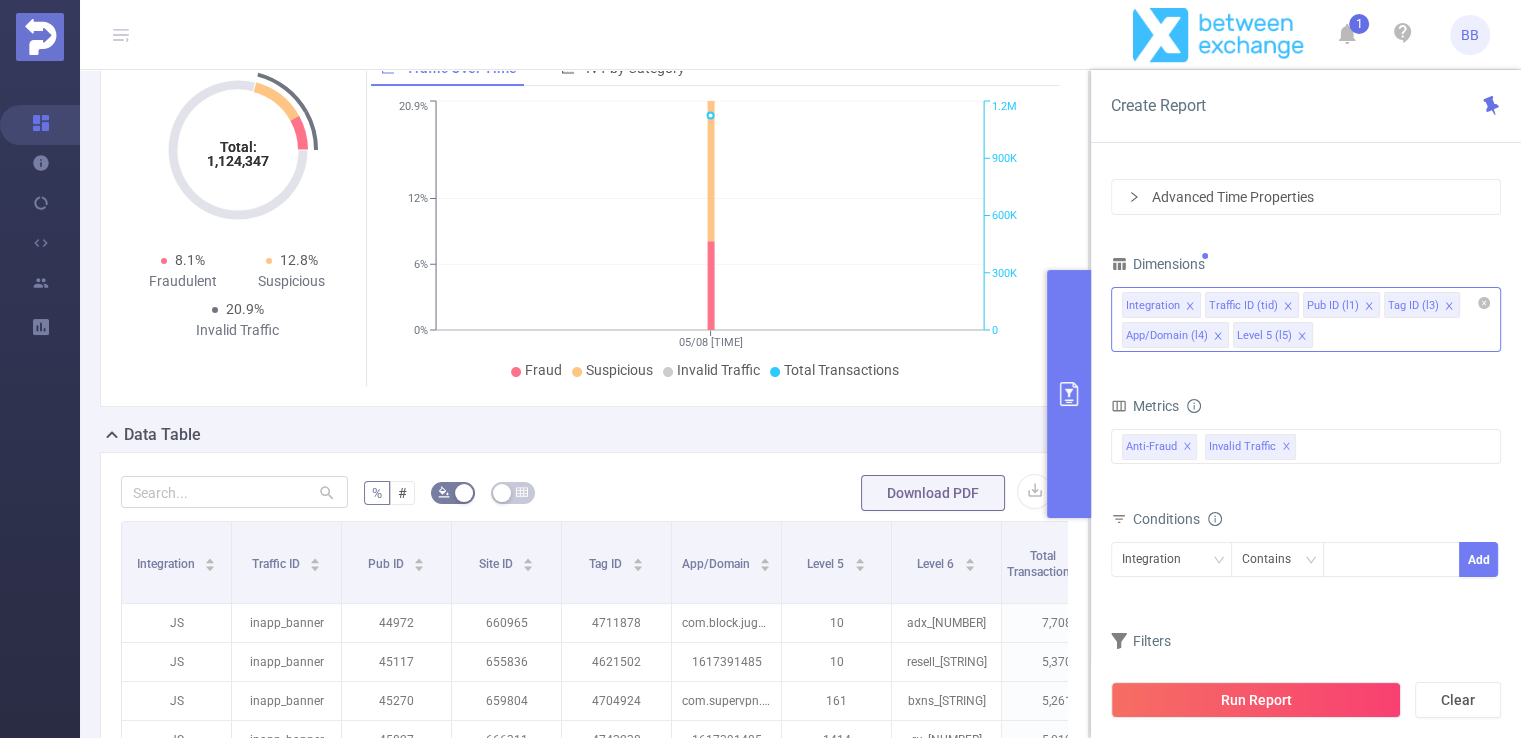 click 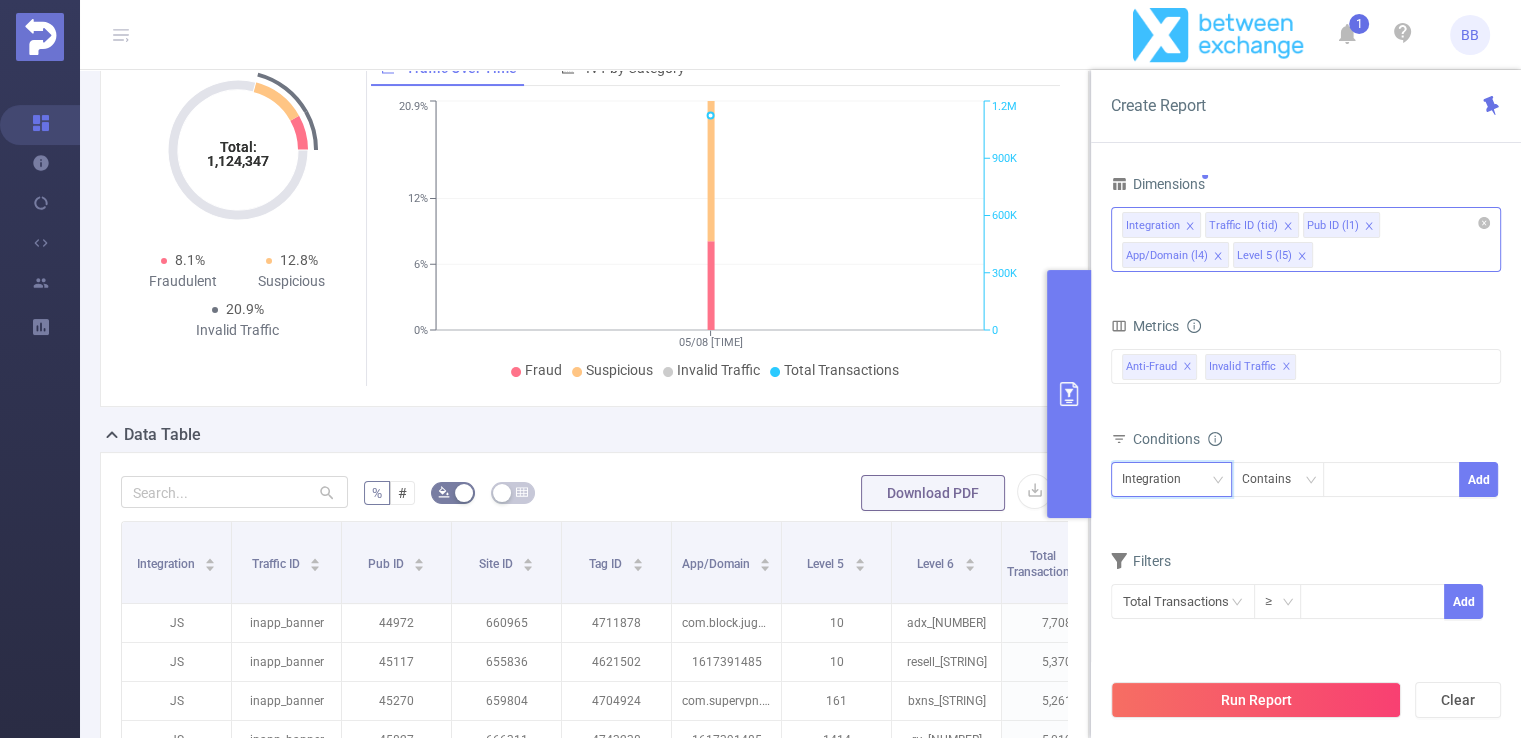 click on "Integration" at bounding box center [1158, 479] 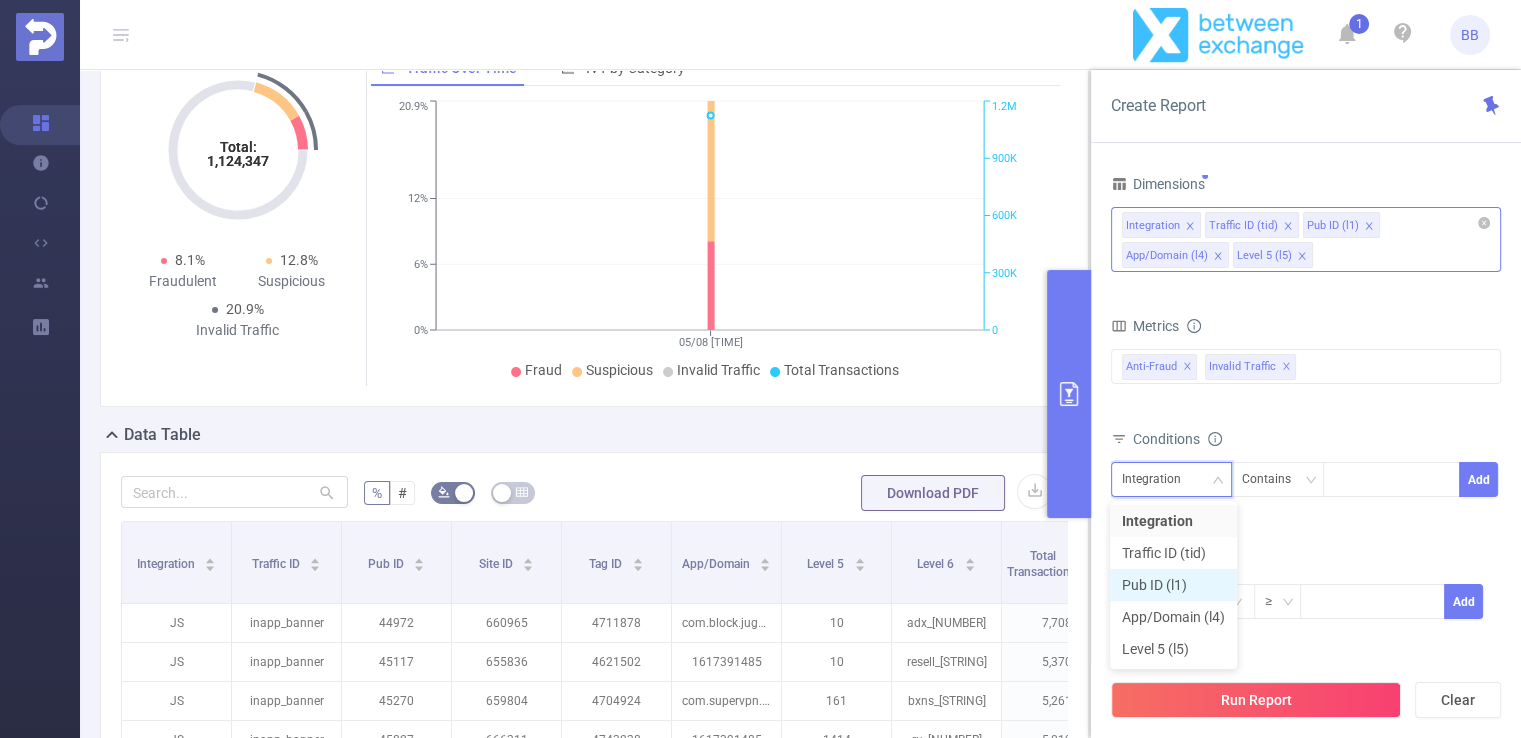 click on "Pub ID (l1)" at bounding box center (1173, 585) 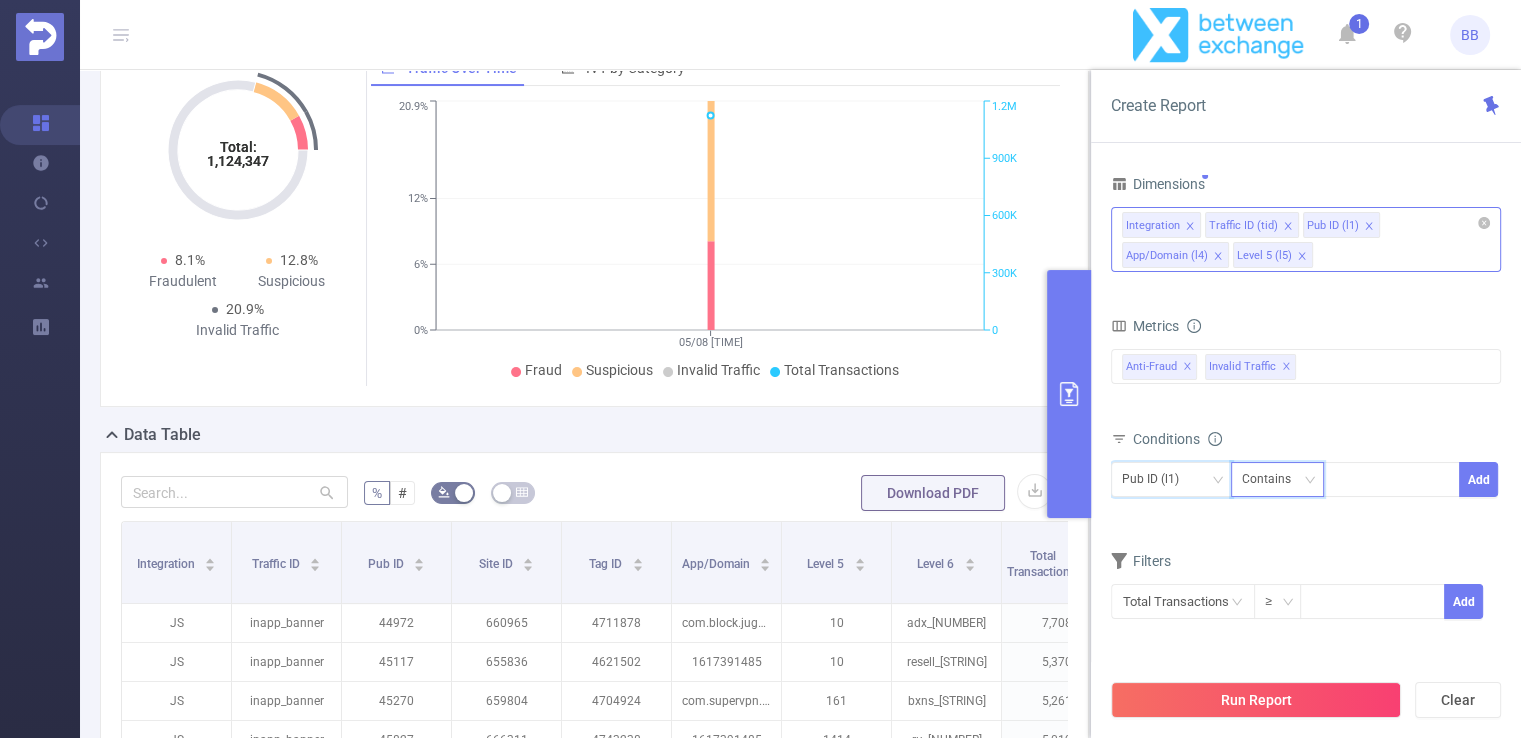 click on "Contains" at bounding box center [1273, 479] 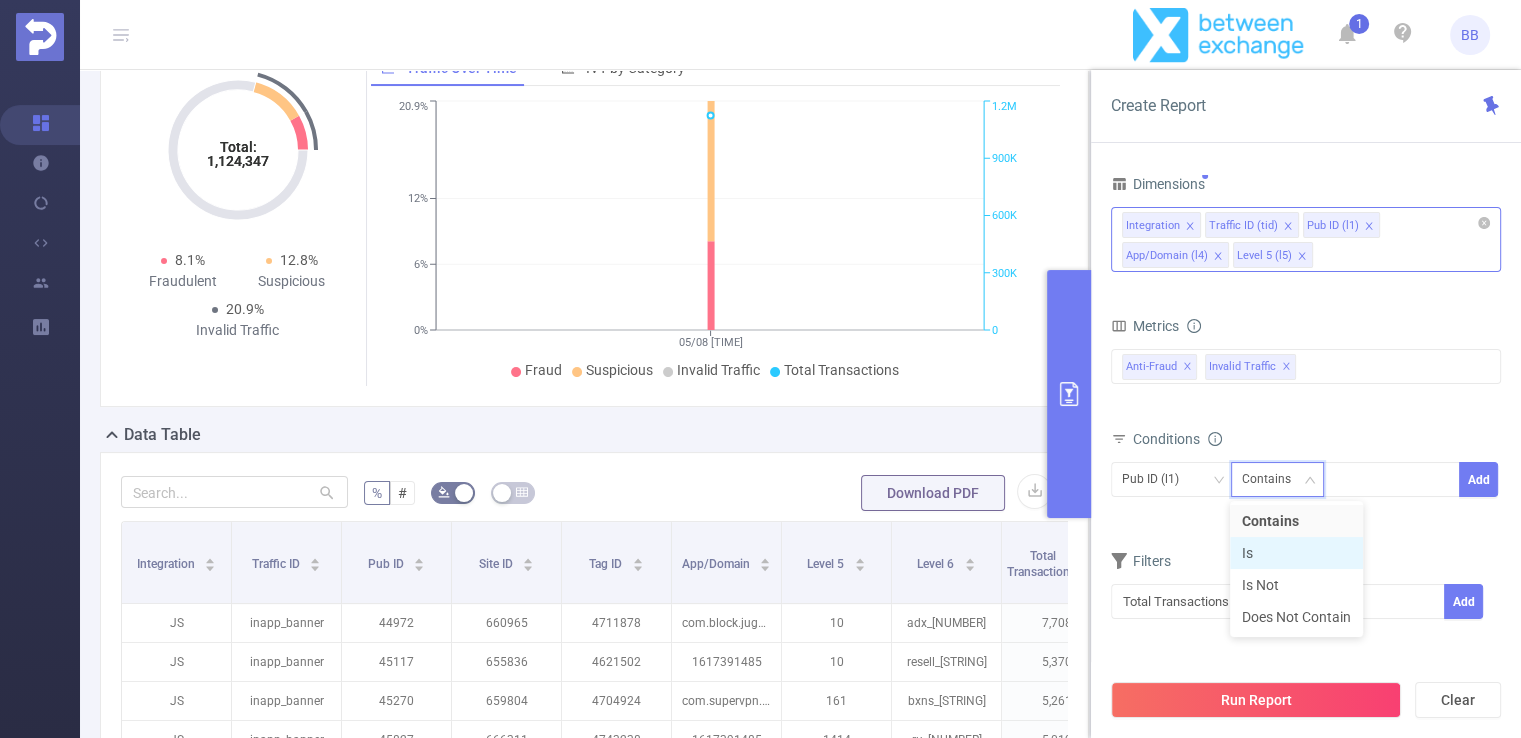 click on "Is" at bounding box center (1296, 553) 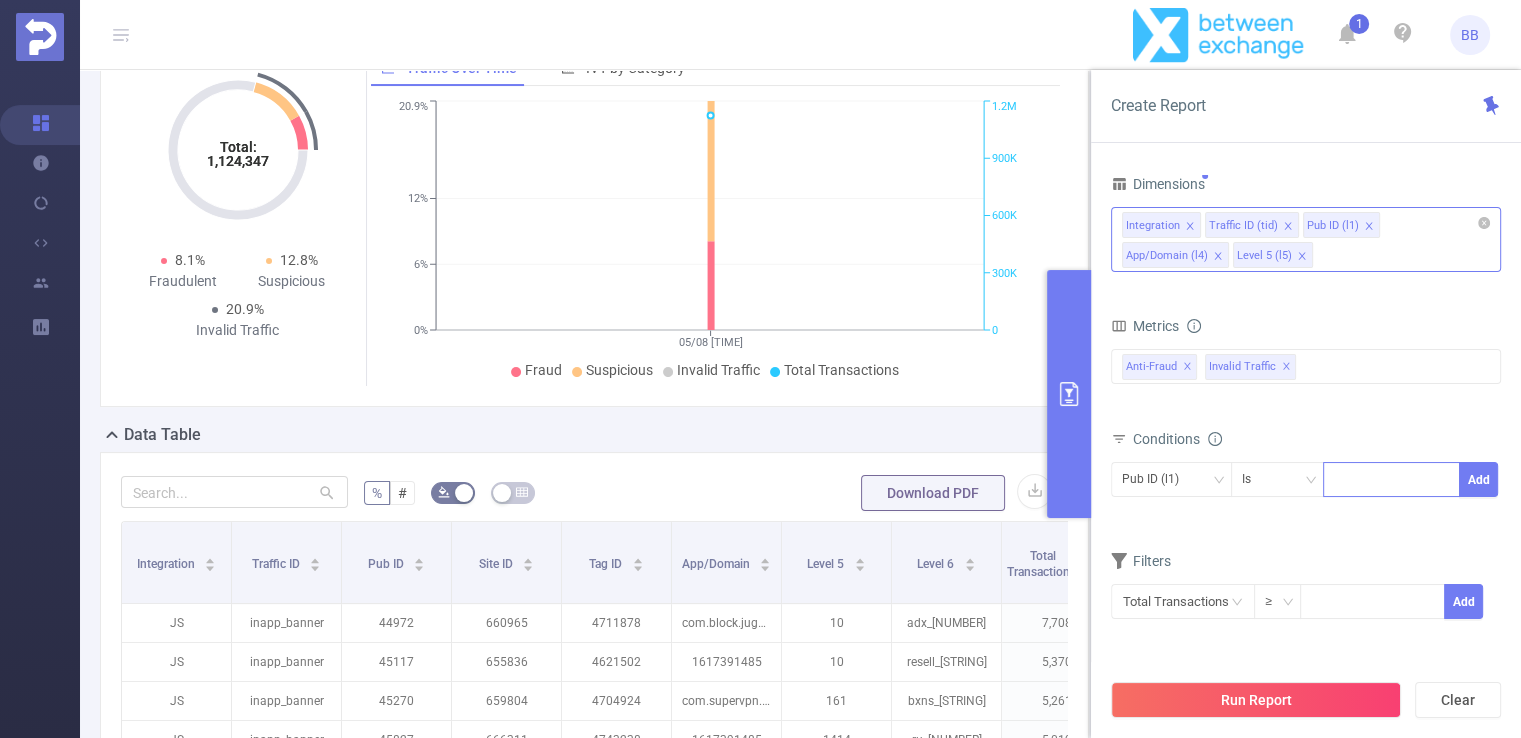 click at bounding box center [1391, 479] 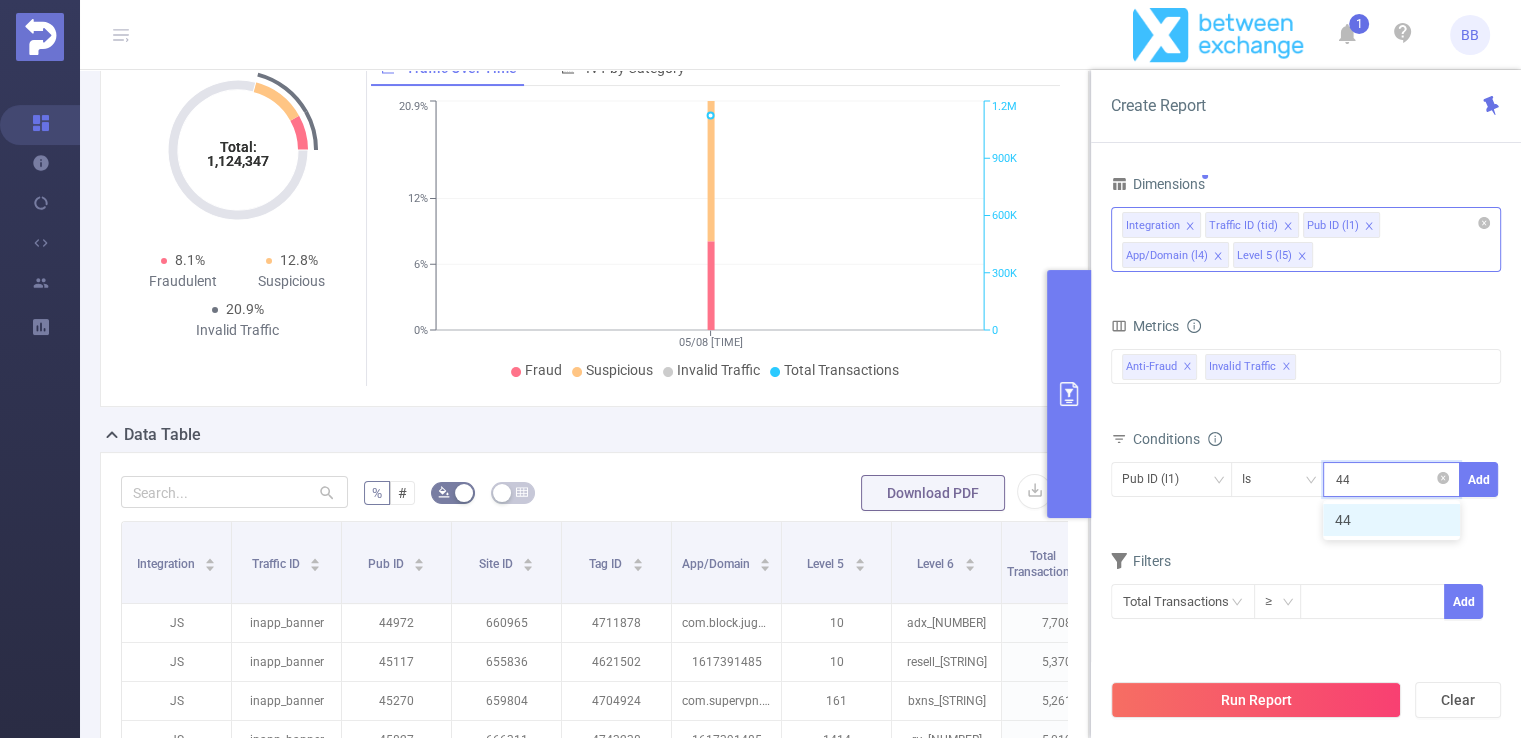 type on "44727" 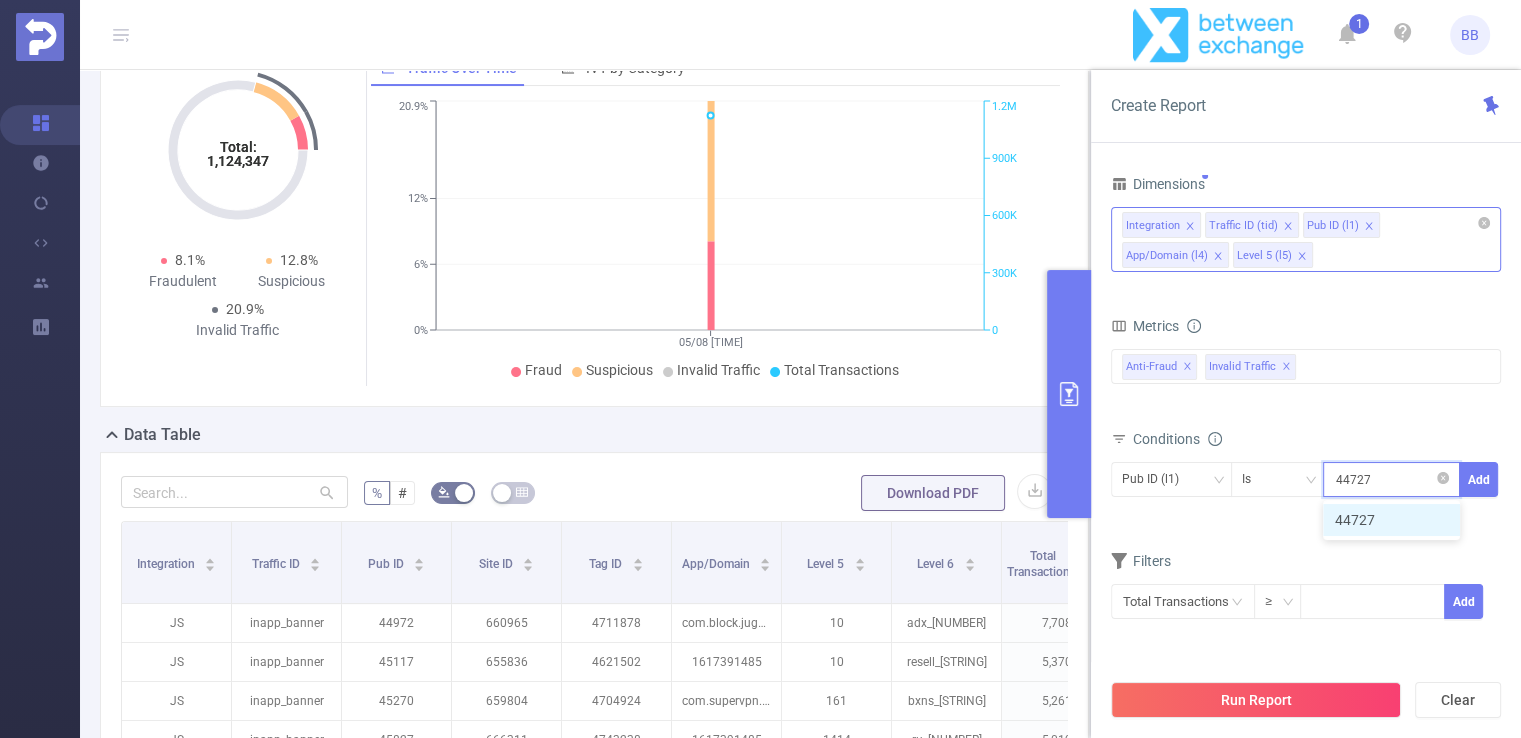 type 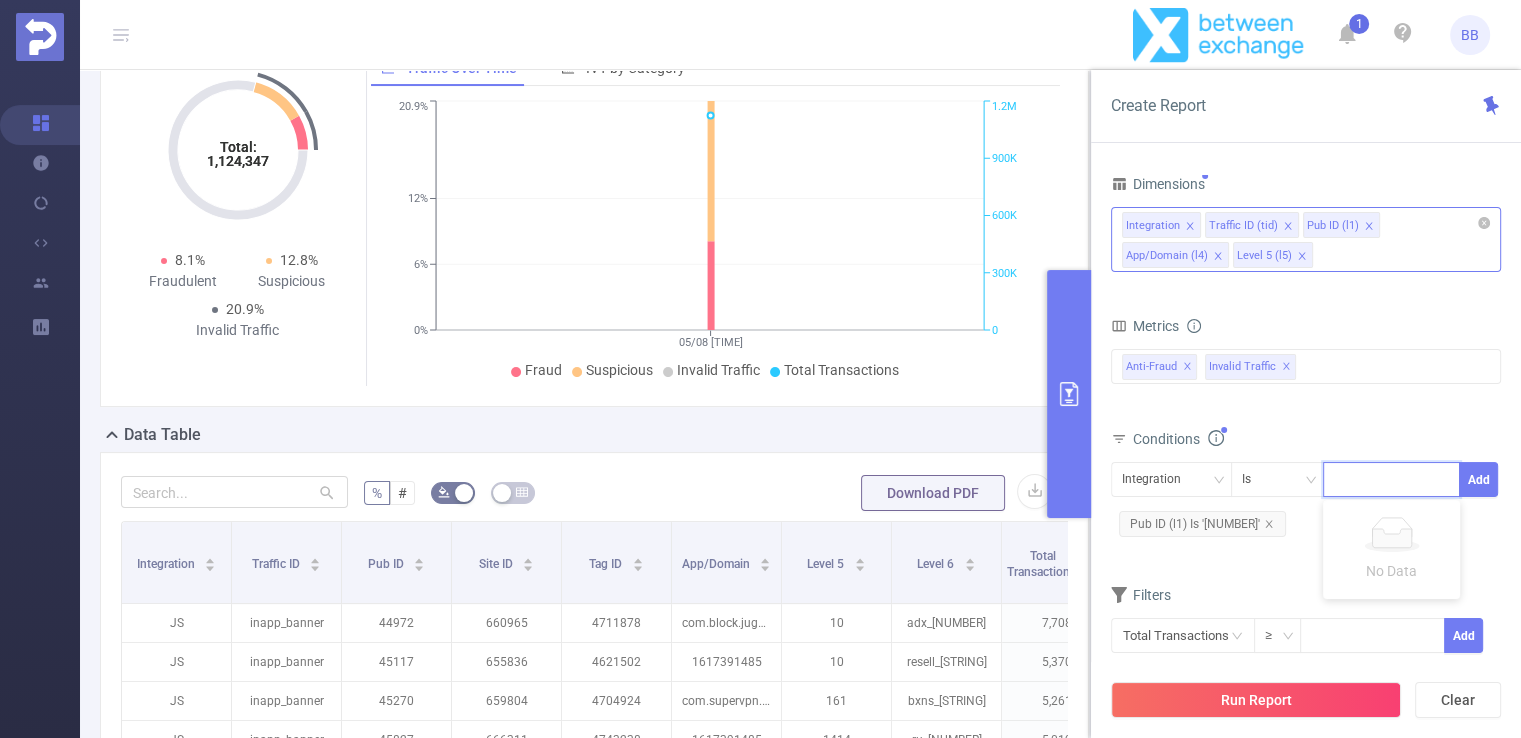 click on "Conditions" at bounding box center [1306, 441] 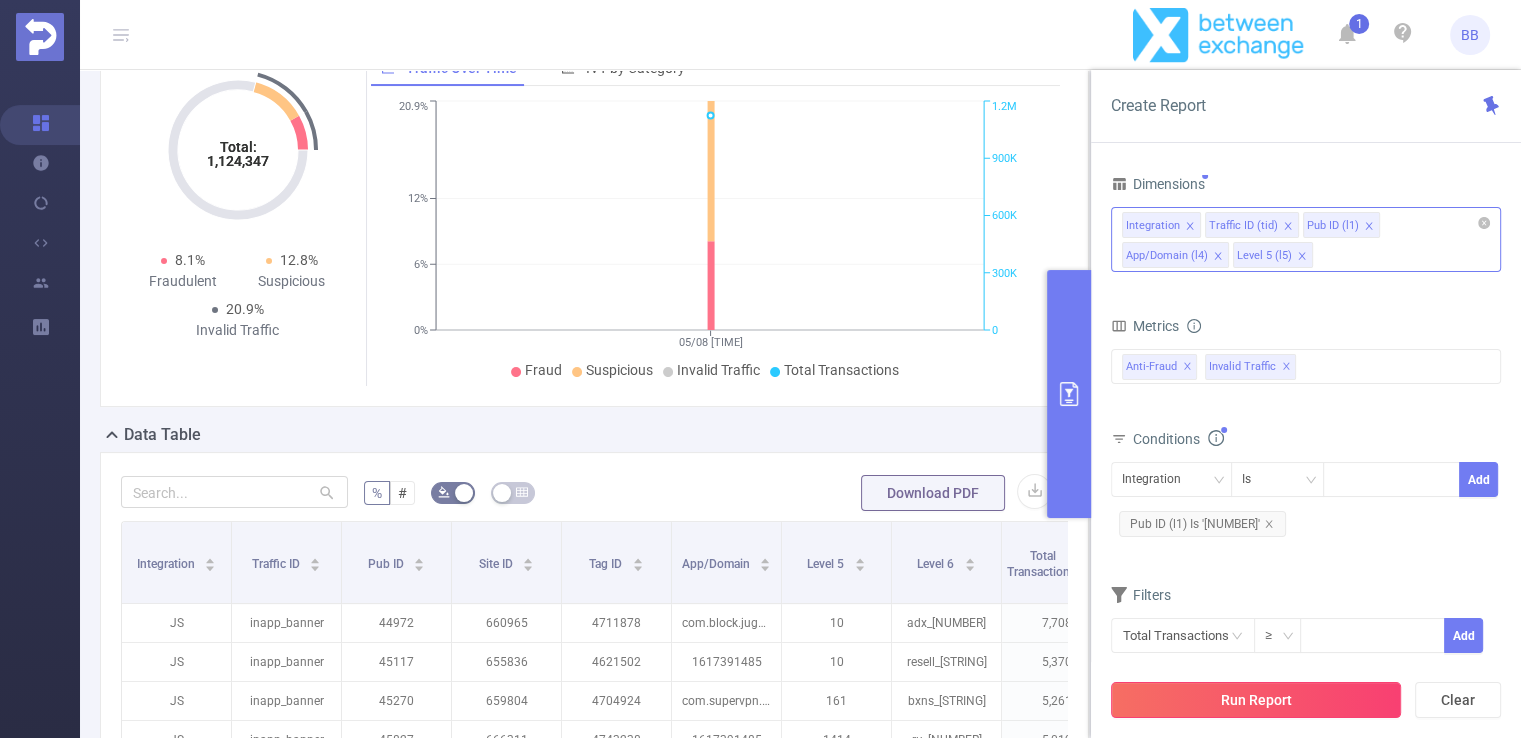 click on "Run Report" at bounding box center [1256, 700] 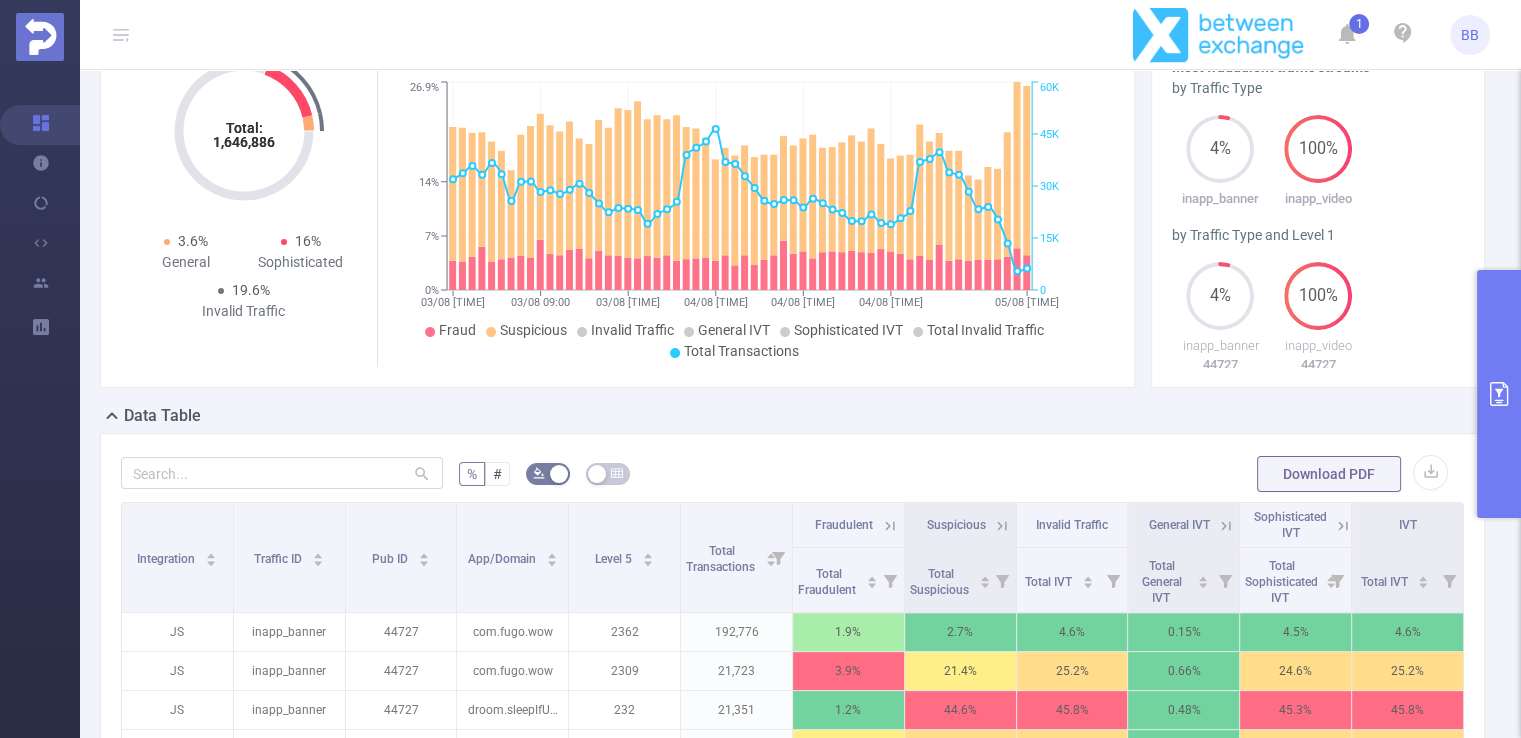 click on "% # Download PDF" at bounding box center (792, 474) 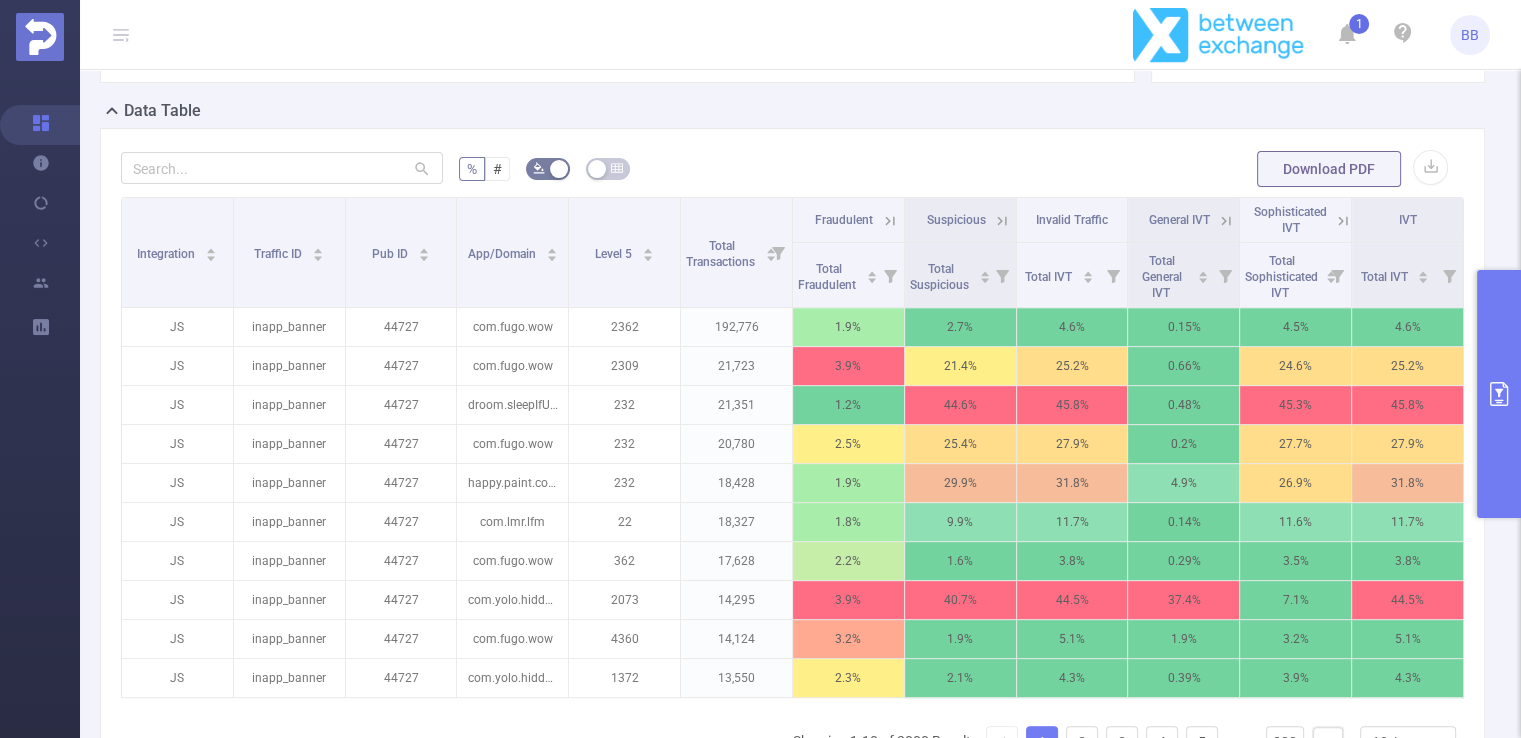 scroll, scrollTop: 556, scrollLeft: 0, axis: vertical 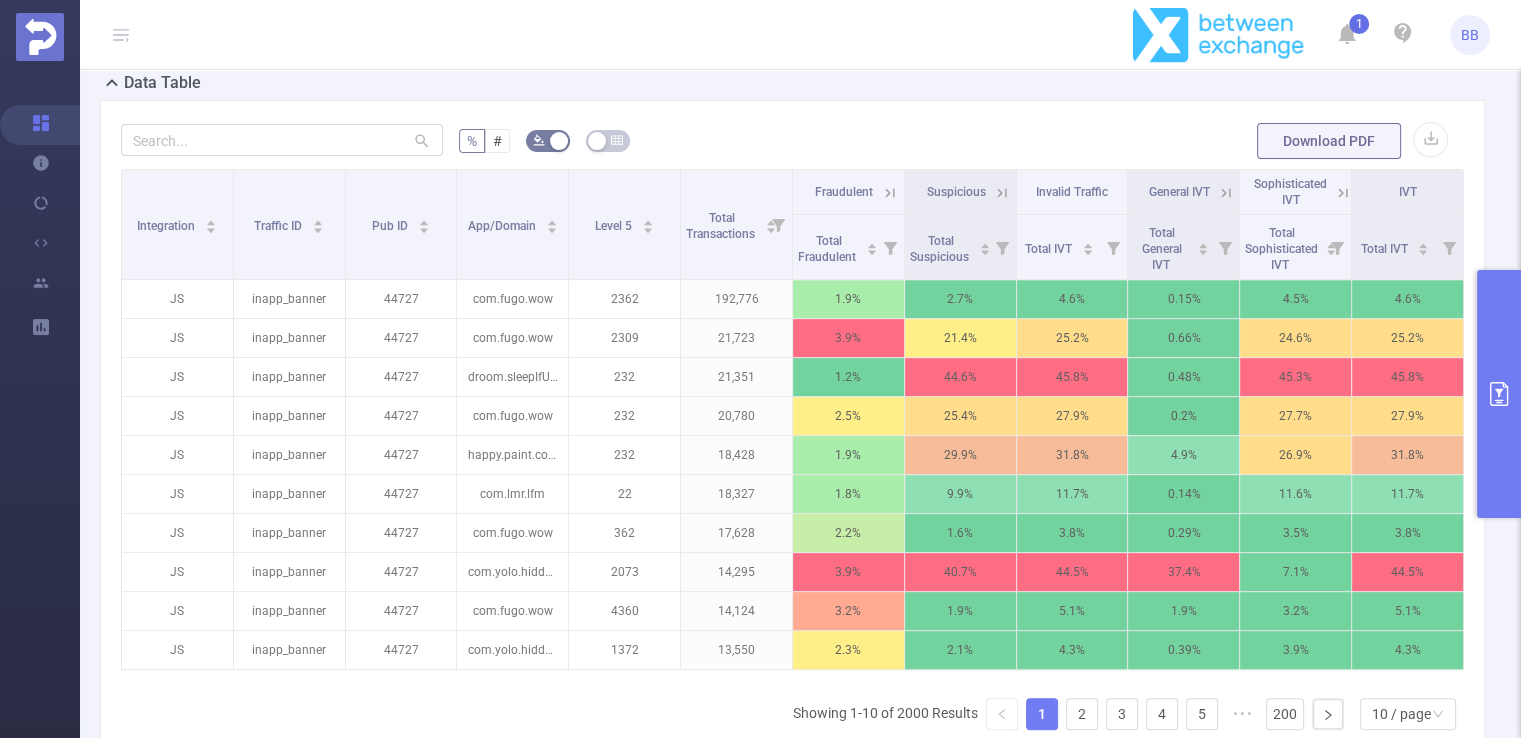 click at bounding box center (1499, 394) 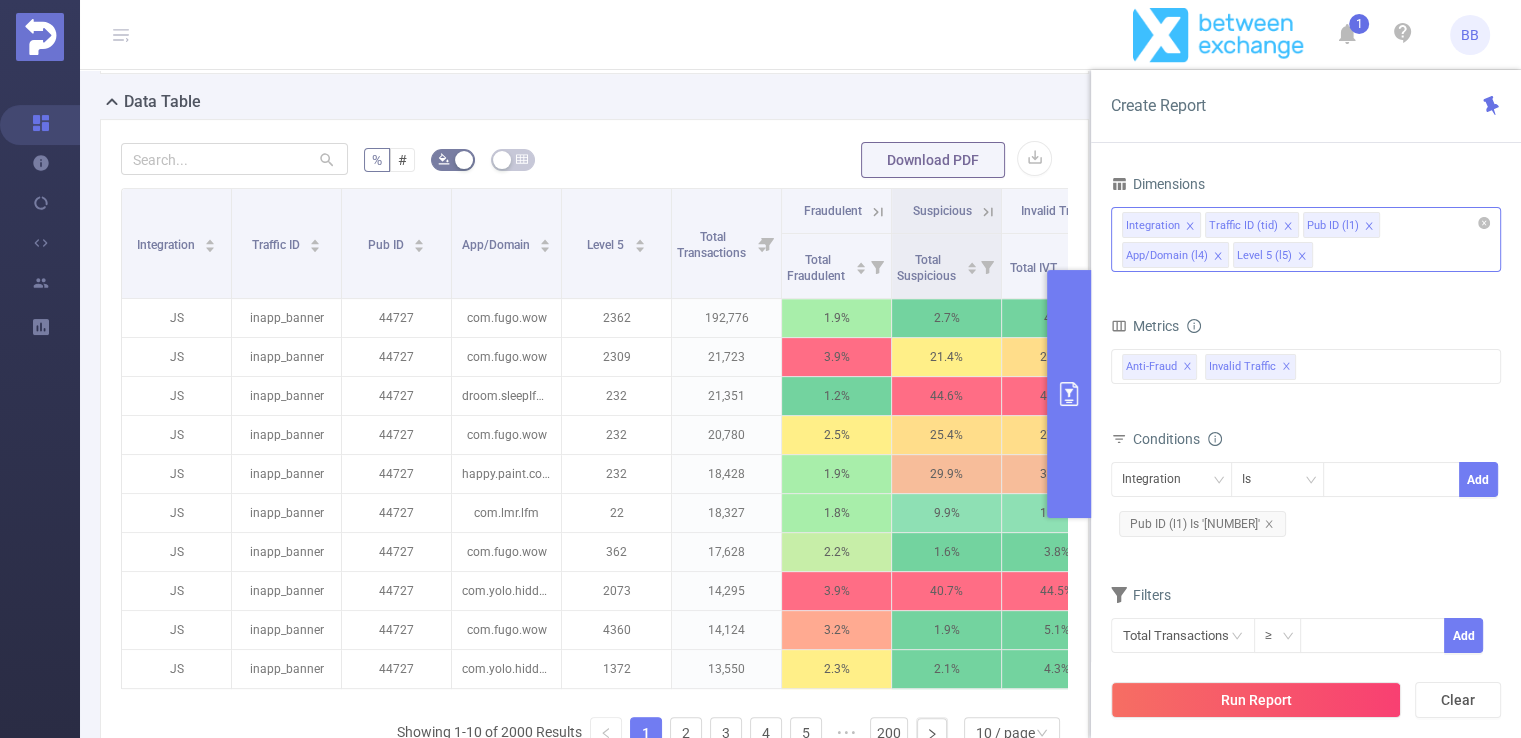 click 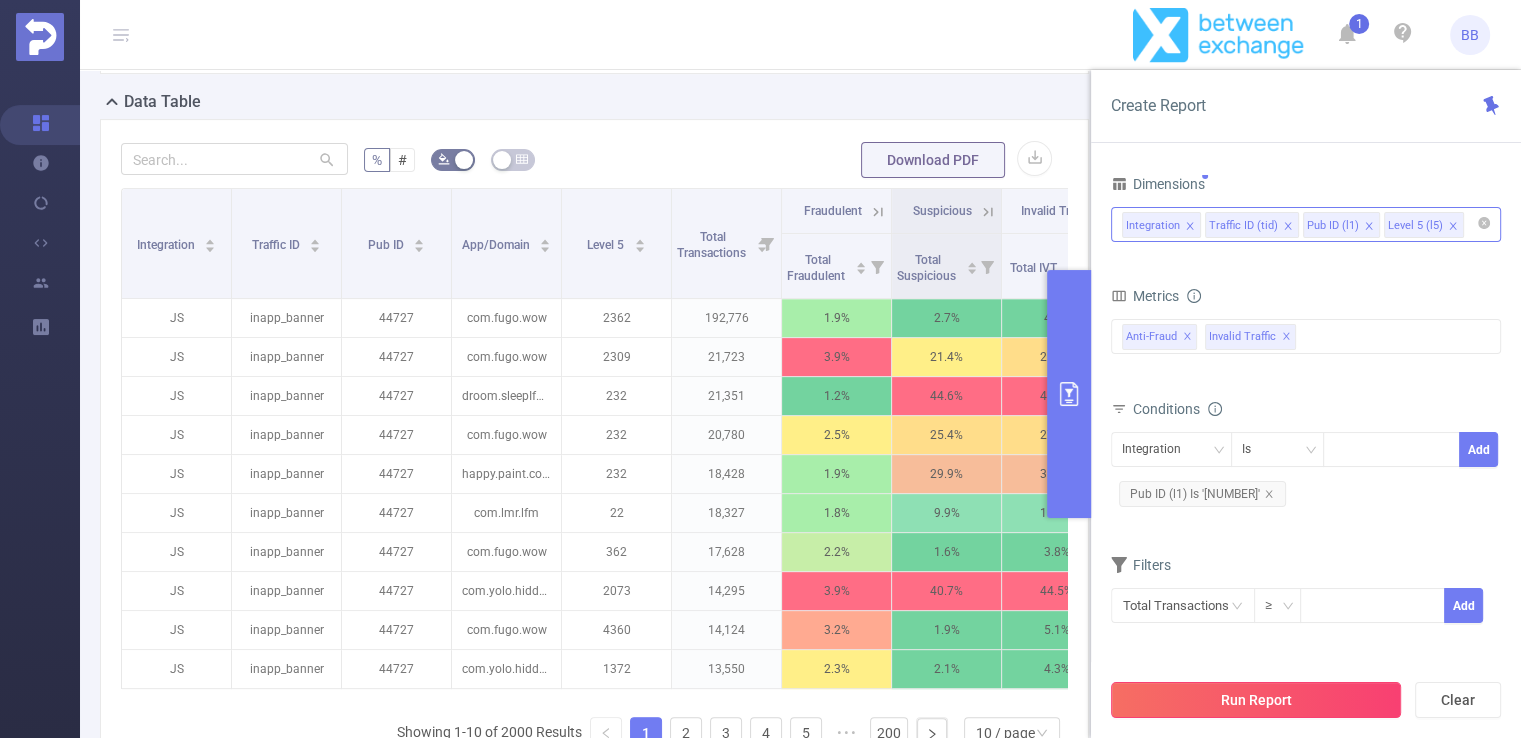 click on "Run Report" at bounding box center [1256, 700] 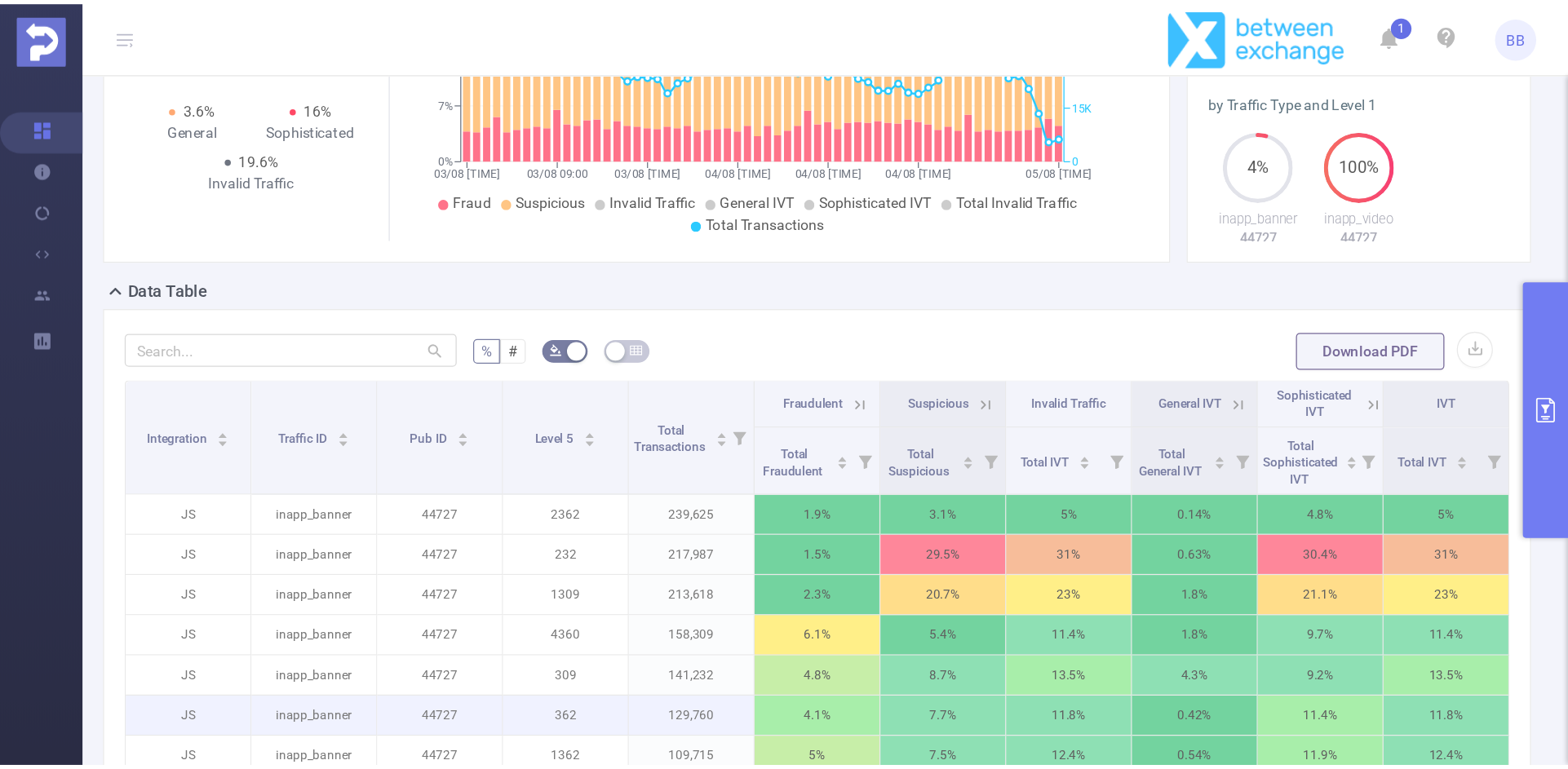 scroll, scrollTop: 0, scrollLeft: 0, axis: both 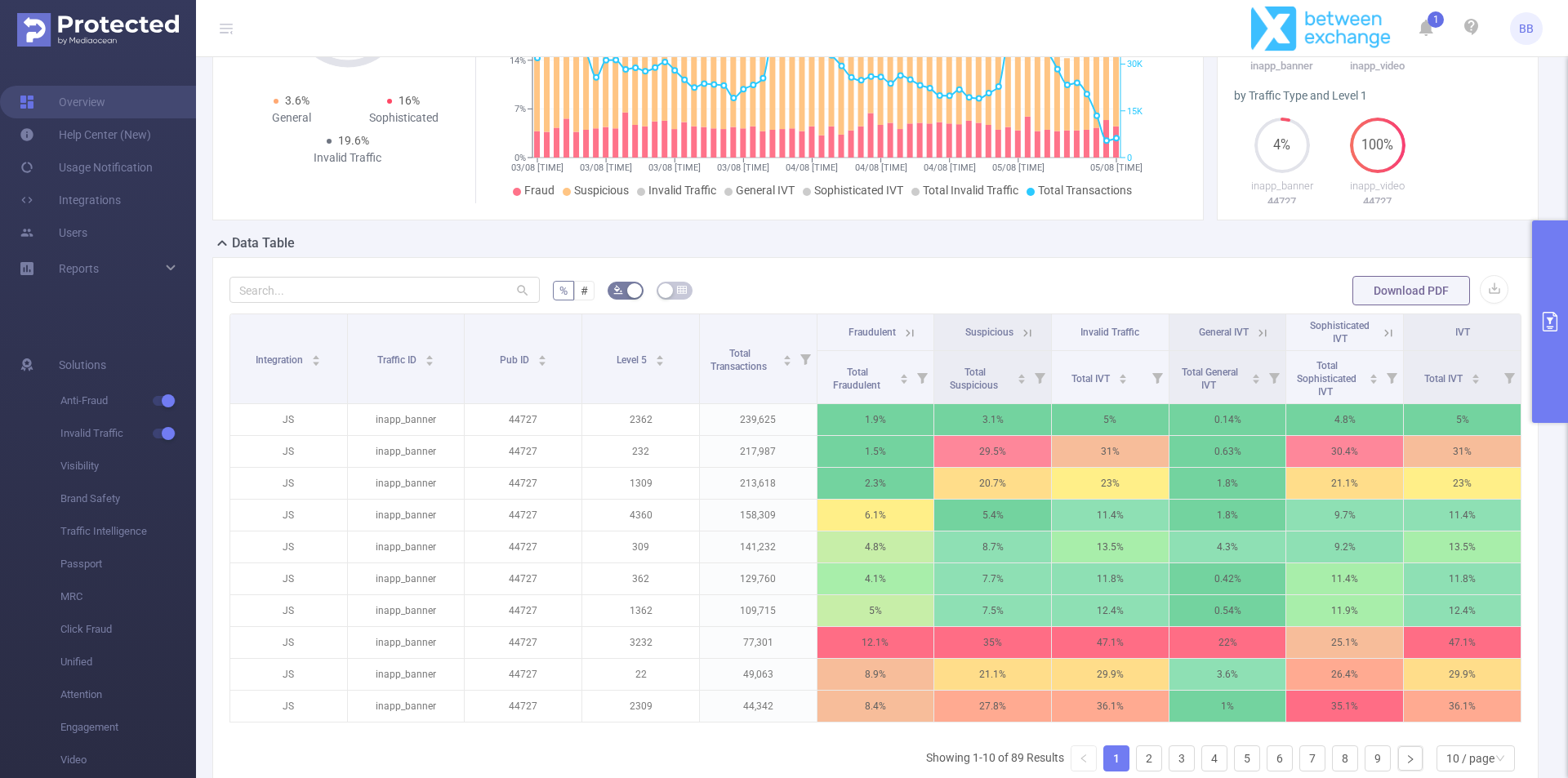 click on "% # Download PDF Integration   Traffic ID   Pub ID   Level 5   Total Transactions   Fraudulent Suspicious Invalid Traffic General IVT Sophisticated IVT IVT Total Fraudulent   Total Suspicious   Total IVT   Total General IVT   Total Sophisticated IVT   Total IVT   JS inapp_banner [NUMBER] [NUMBER] [NUMBER] [PERCENT] [PERCENT] [PERCENT] [PERCENT] [PERCENT] [PERCENT] JS inapp_banner [NUMBER] [NUMBER] [NUMBER] [PERCENT] [PERCENT] [PERCENT] [PERCENT] [PERCENT] [PERCENT] JS inapp_banner [NUMBER] [NUMBER] [NUMBER] [PERCENT] [PERCENT] [PERCENT] [PERCENT] [PERCENT] [PERCENT] JS inapp_banner [NUMBER] [NUMBER] [NUMBER] [PERCENT] [PERCENT] [PERCENT] [PERCENT] [PERCENT] [PERCENT] JS inapp_banner [NUMBER] [NUMBER] [NUMBER] [PERCENT] [PERCENT] [PERCENT] [PERCENT] [PERCENT] [PERCENT] JS inapp_banner [NUMBER] [NUMBER] [NUMBER] [PERCENT] [PERCENT] [PERCENT] [PERCENT] [PERCENT] [PERCENT] JS inapp_banner [NUMBER] [NUMBER] [NUMBER] [PERCENT] [PERCENT] [PERCENT] [PERCENT] [PERCENT] [PERCENT] JS inapp_banner [NUMBER] [NUMBER] [NUMBER] [PERCENT] [PERCENT] [PERCENT] [PERCENT] [PERCENT] [PERCENT] JS inapp_banner [NUMBER] [NUMBER] [NUMBER] [PERCENT] [PERCENT] [PERCENT] [PERCENT] [PERCENT] [PERCENT] JS inapp_banner [NUMBER] [NUMBER] [NUMBER] [PERCENT] [PERCENT] [PERCENT] [PERCENT] [PERCENT] [PERCENT] Showing 1-10 of 89 Results 1 2 3 4 5 6 7 8 9 10 / page" at bounding box center [875, 553] 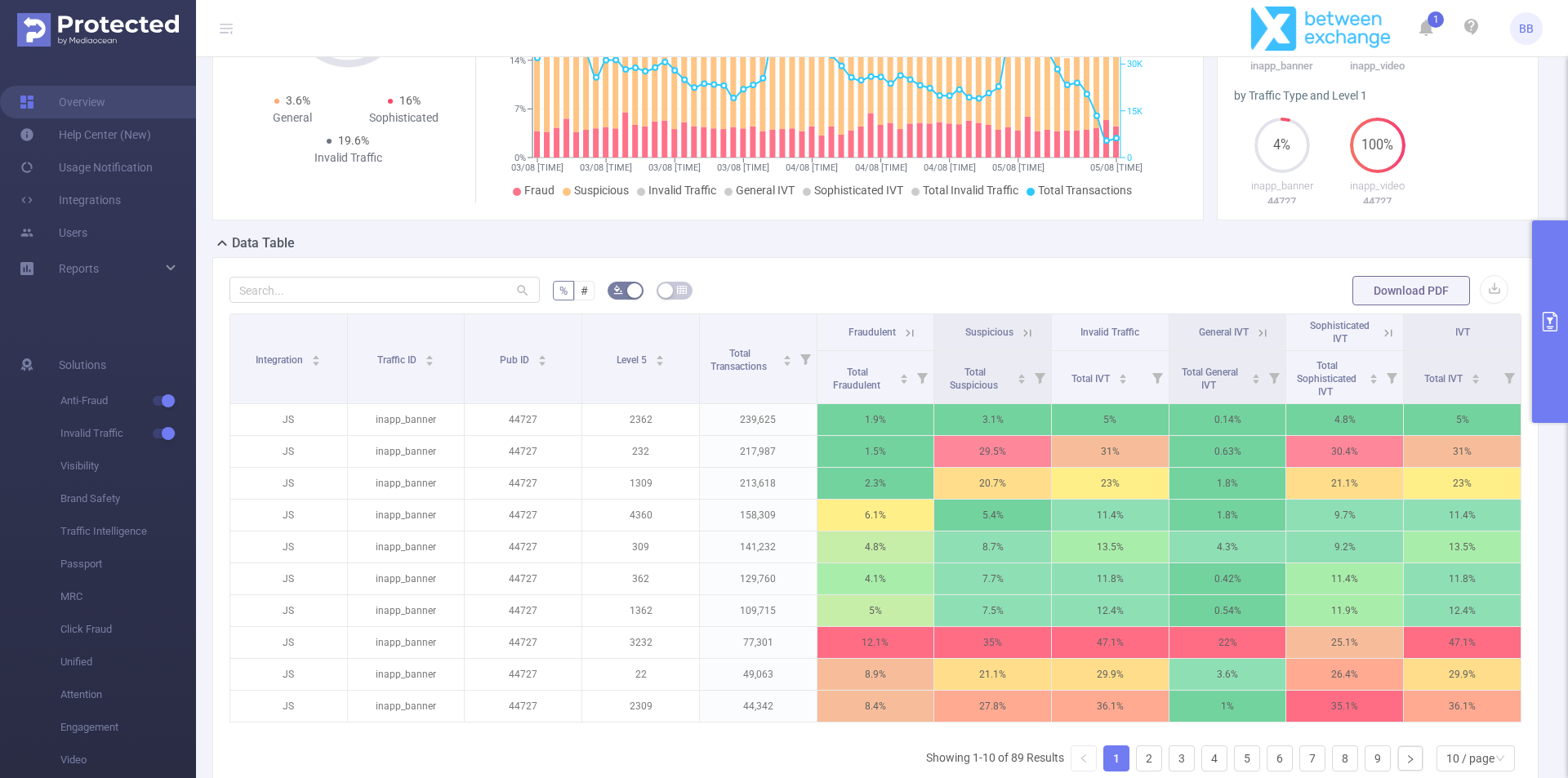 click on "Data Table" at bounding box center (882, 245) 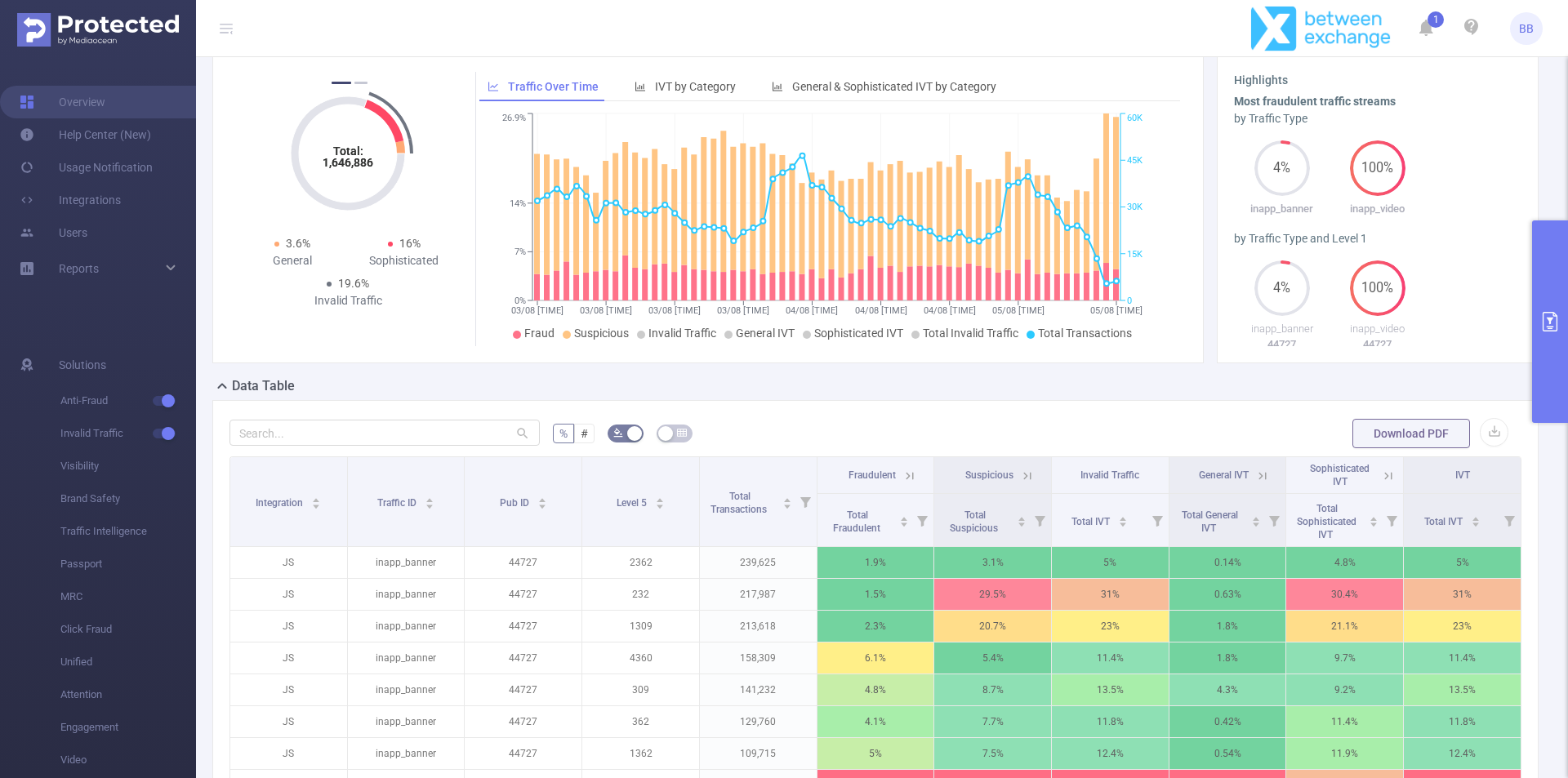 scroll, scrollTop: 115, scrollLeft: 0, axis: vertical 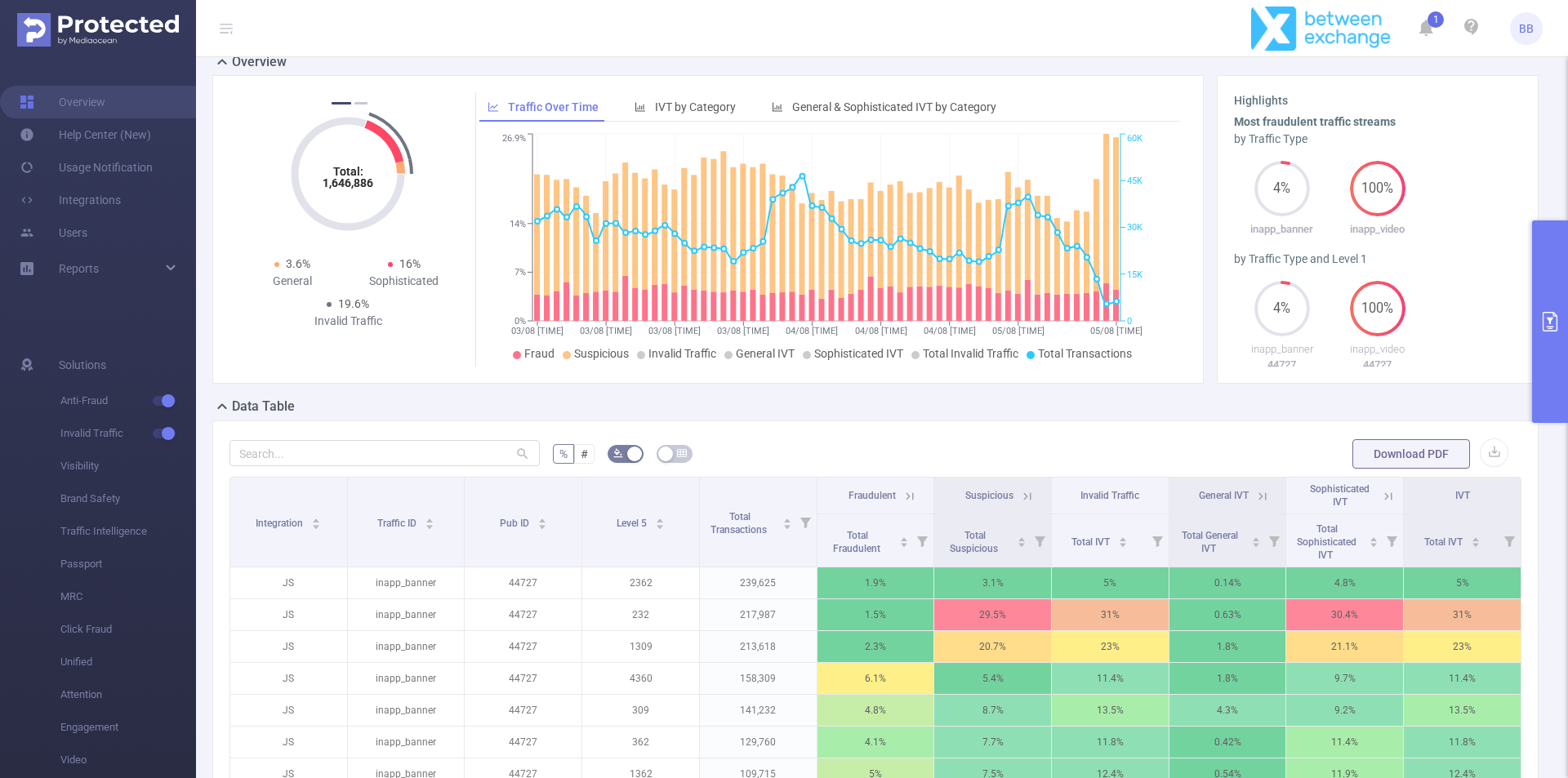 click on "1   BB" at bounding box center (784, 29) 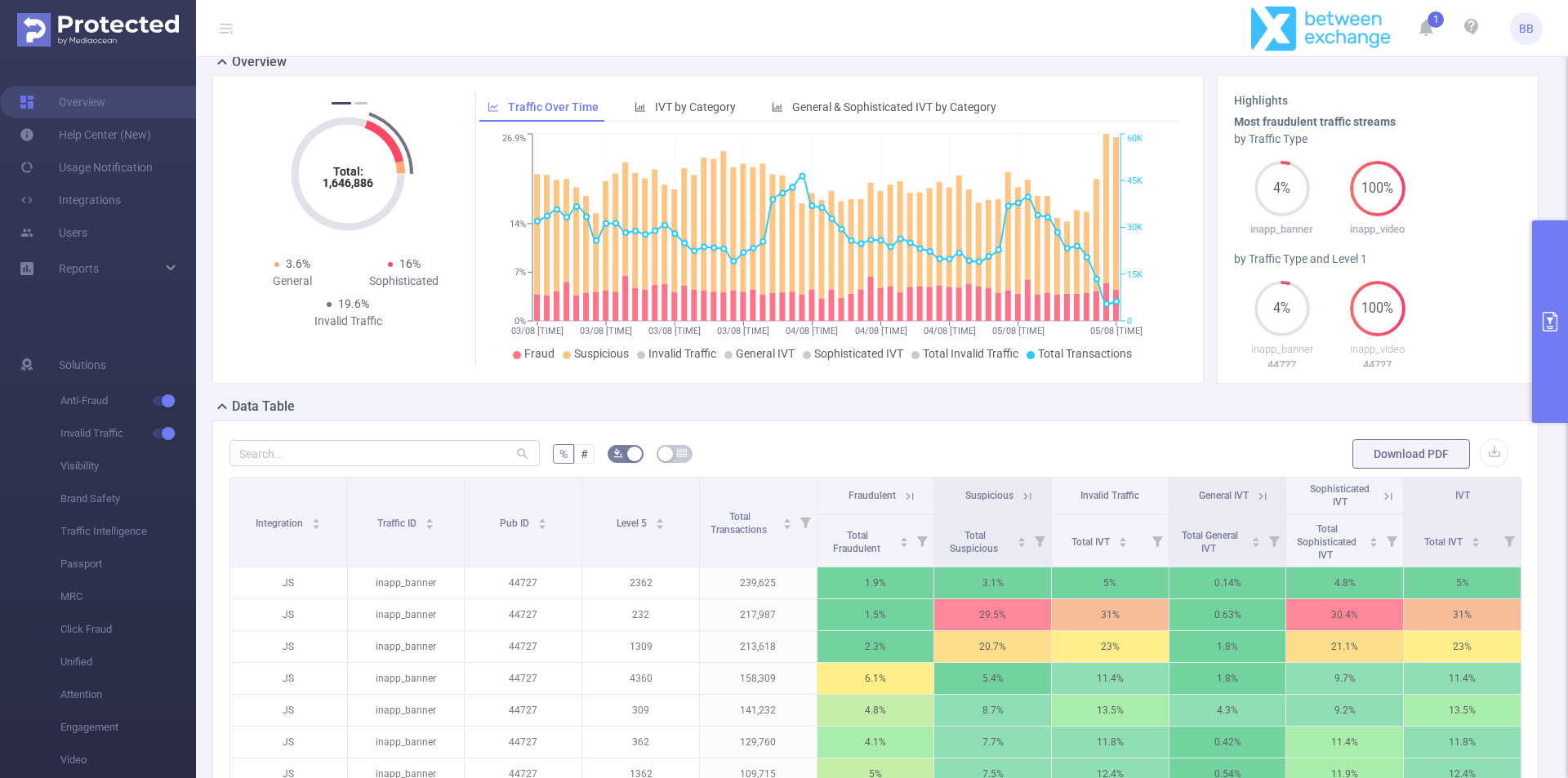 click on "1   BB" at bounding box center (784, 29) 